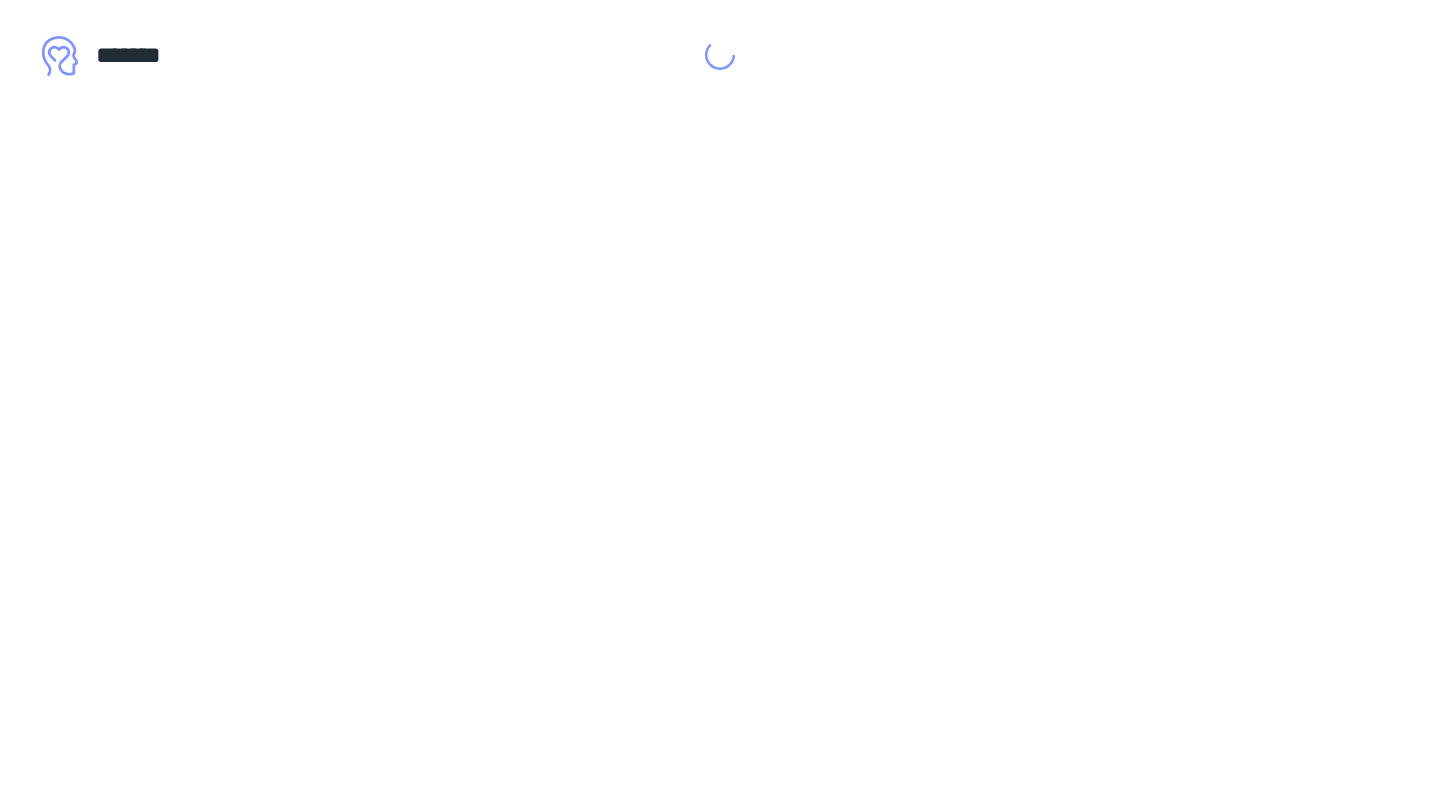 scroll, scrollTop: 0, scrollLeft: 0, axis: both 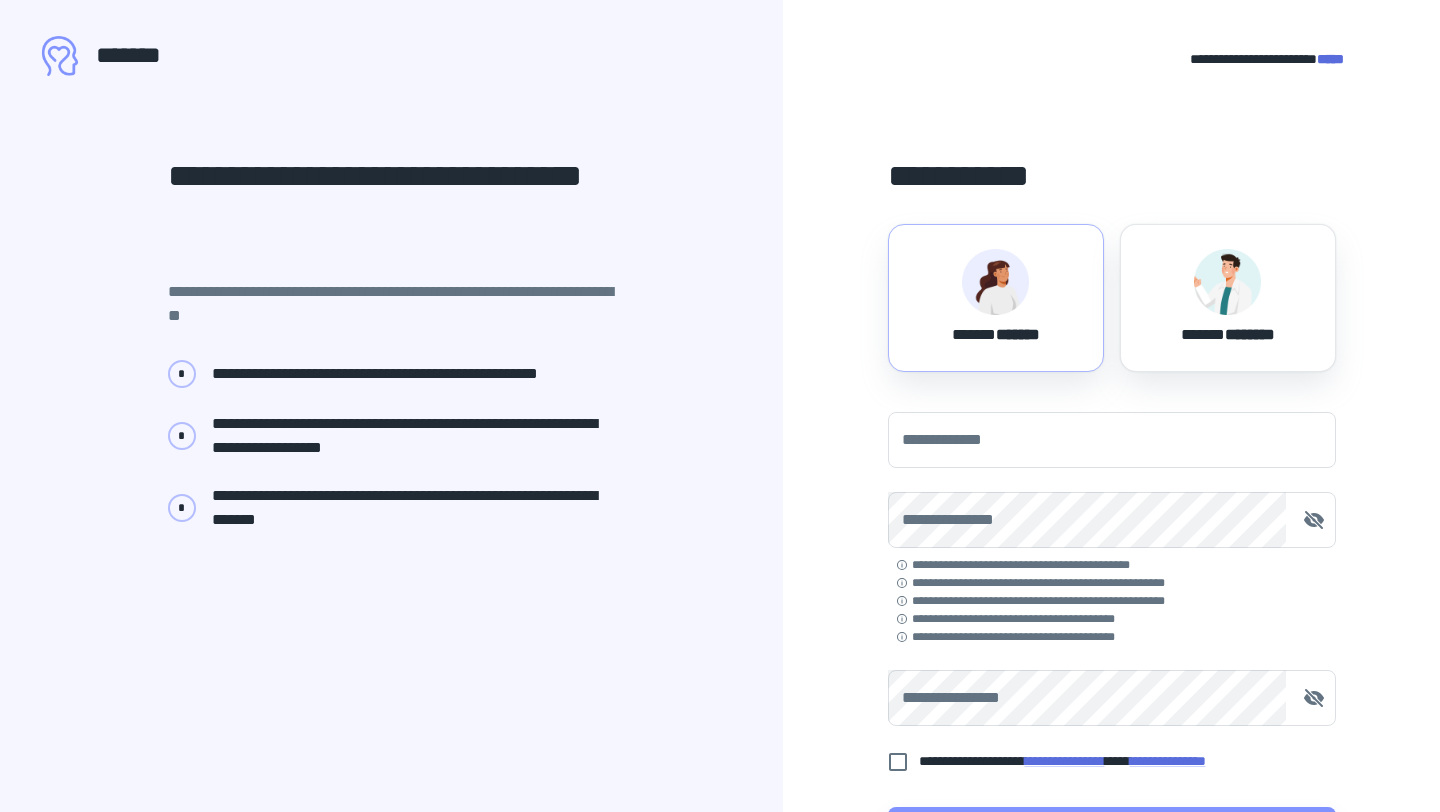 click on "******   *******" at bounding box center [996, 331] 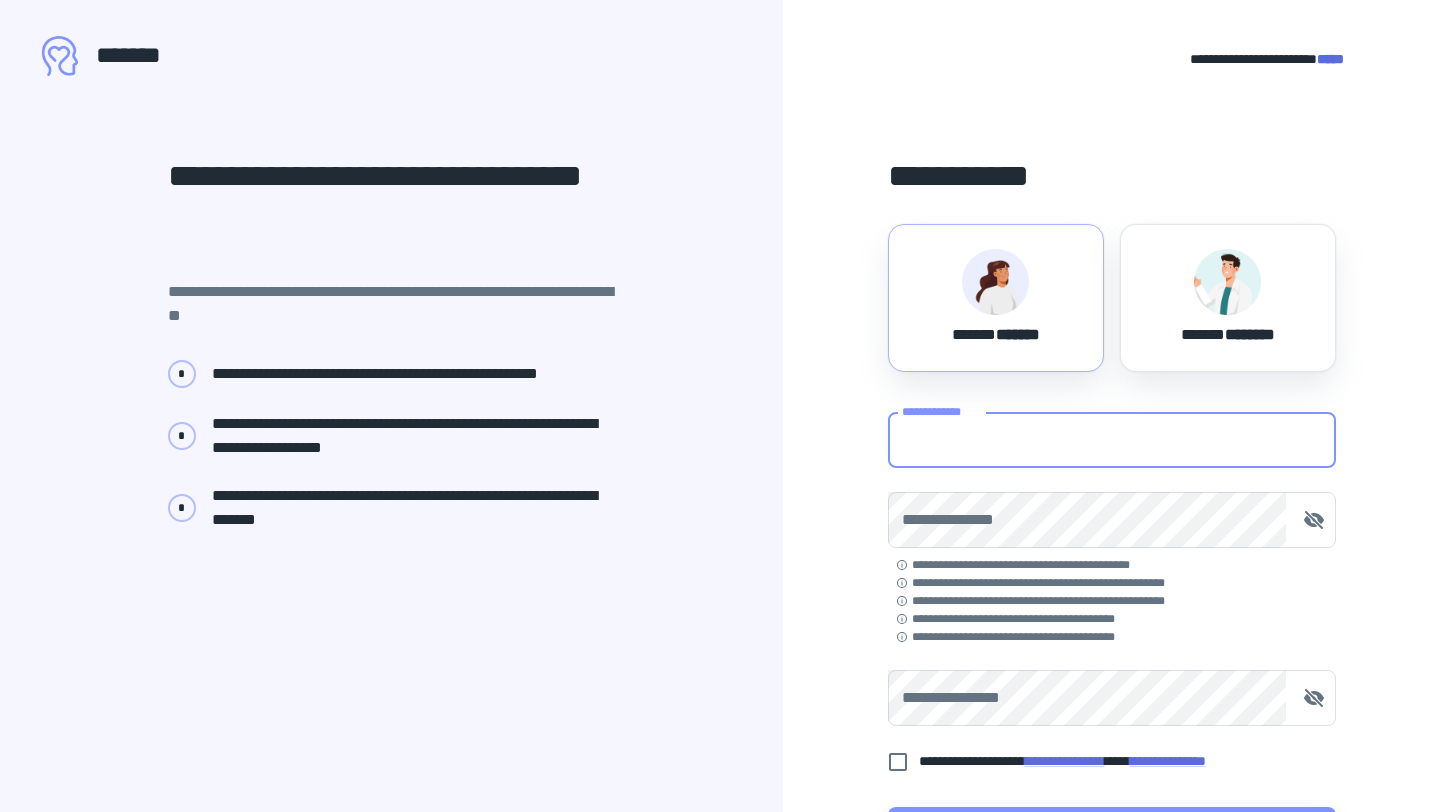click on "**********" at bounding box center [1112, 440] 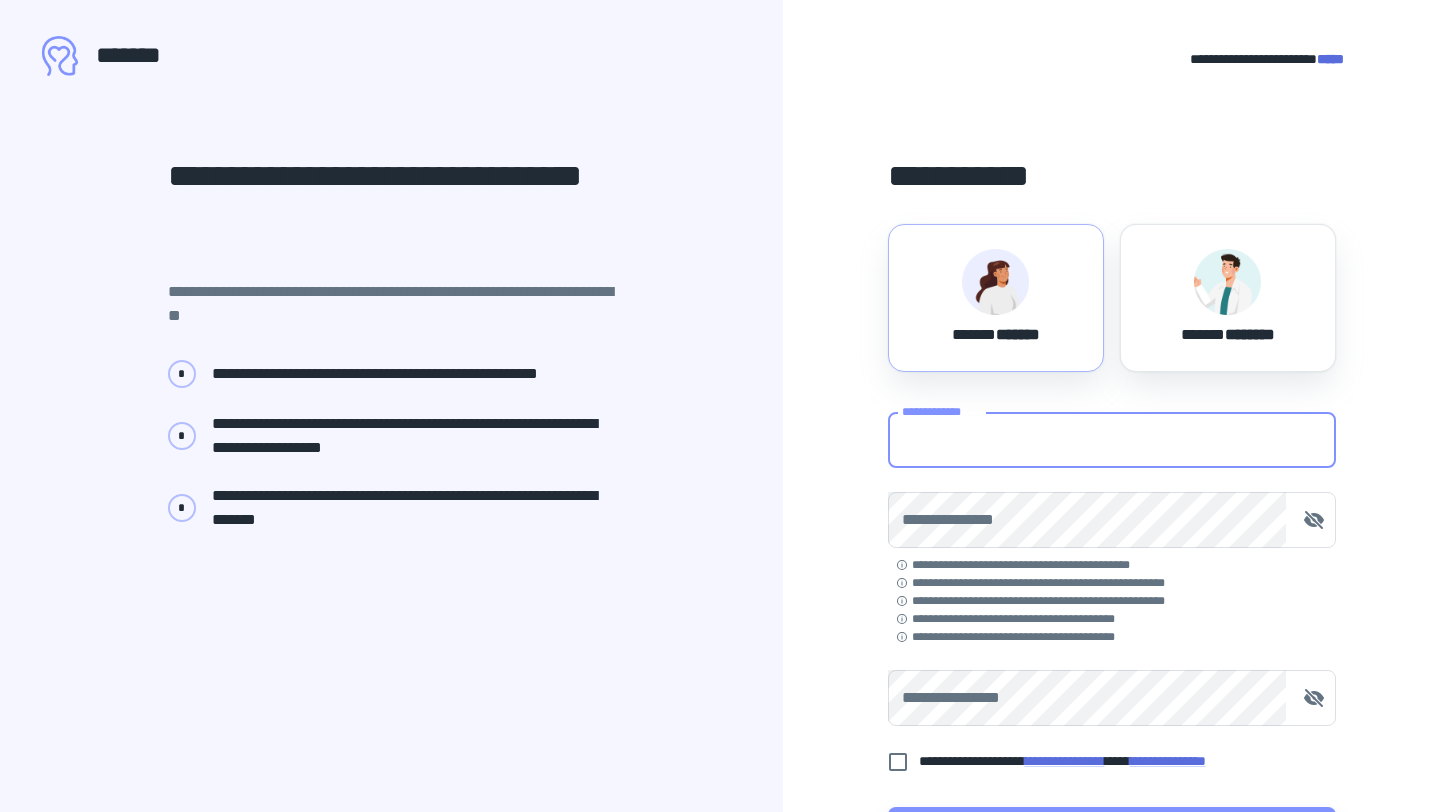 type on "**********" 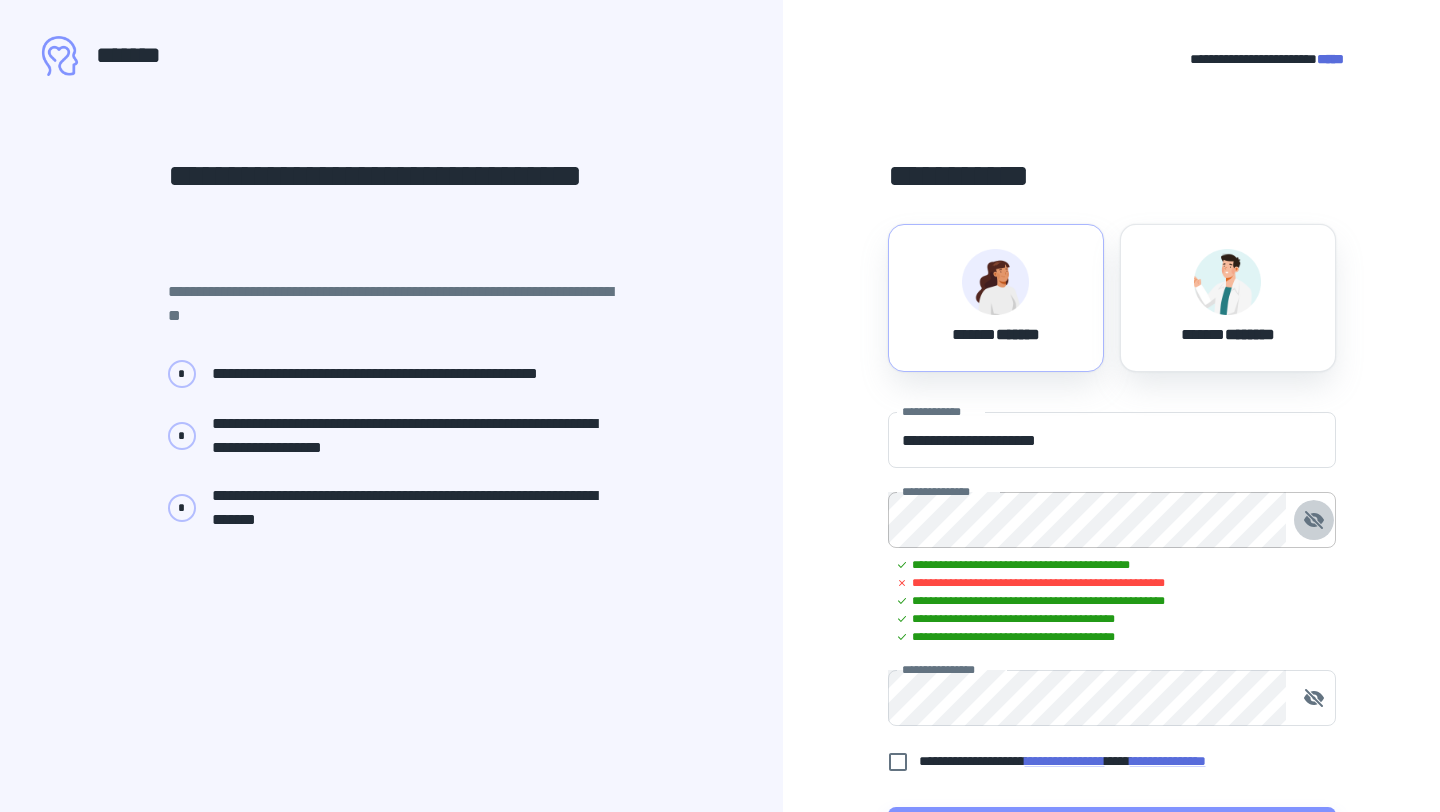 click 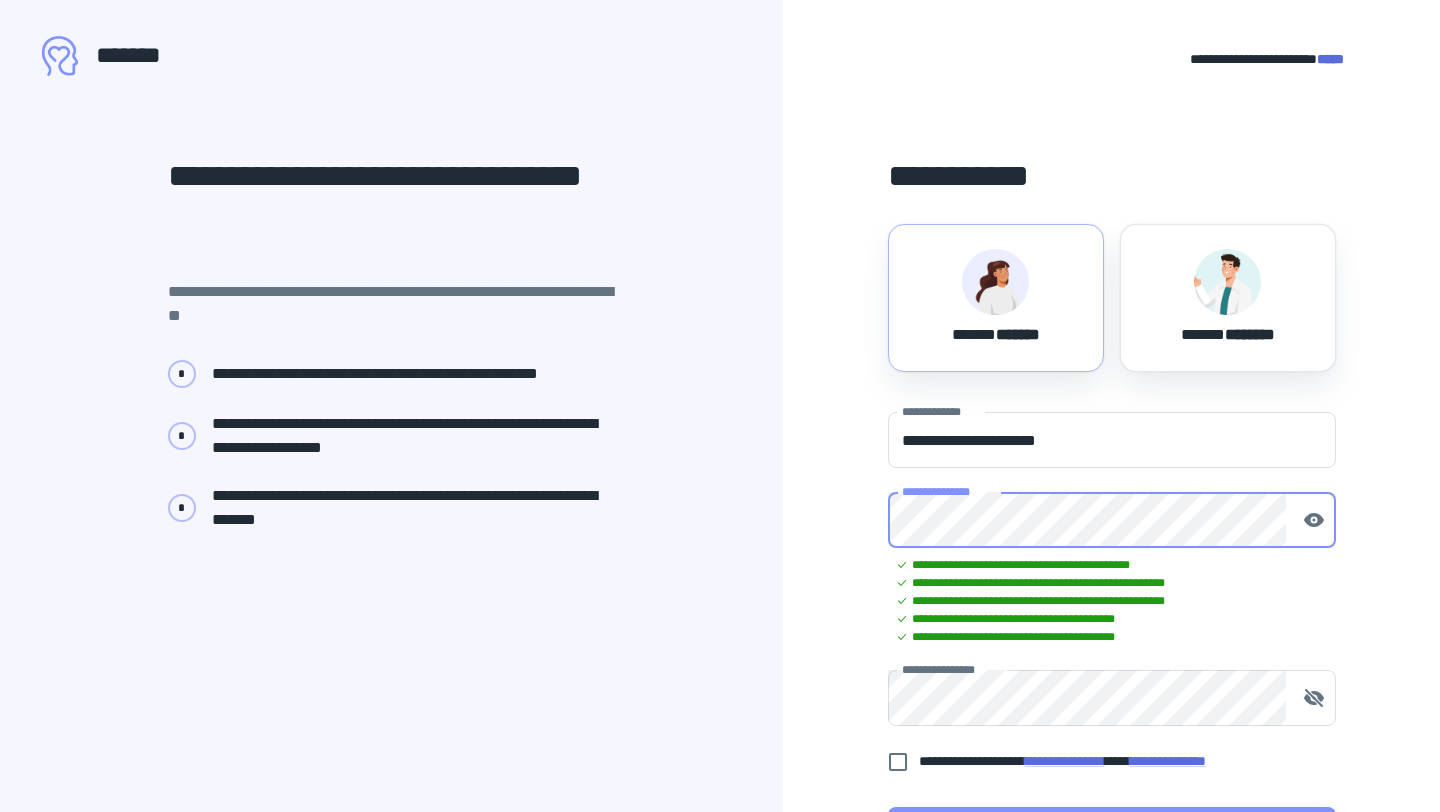 click on "**********" at bounding box center (1116, 619) 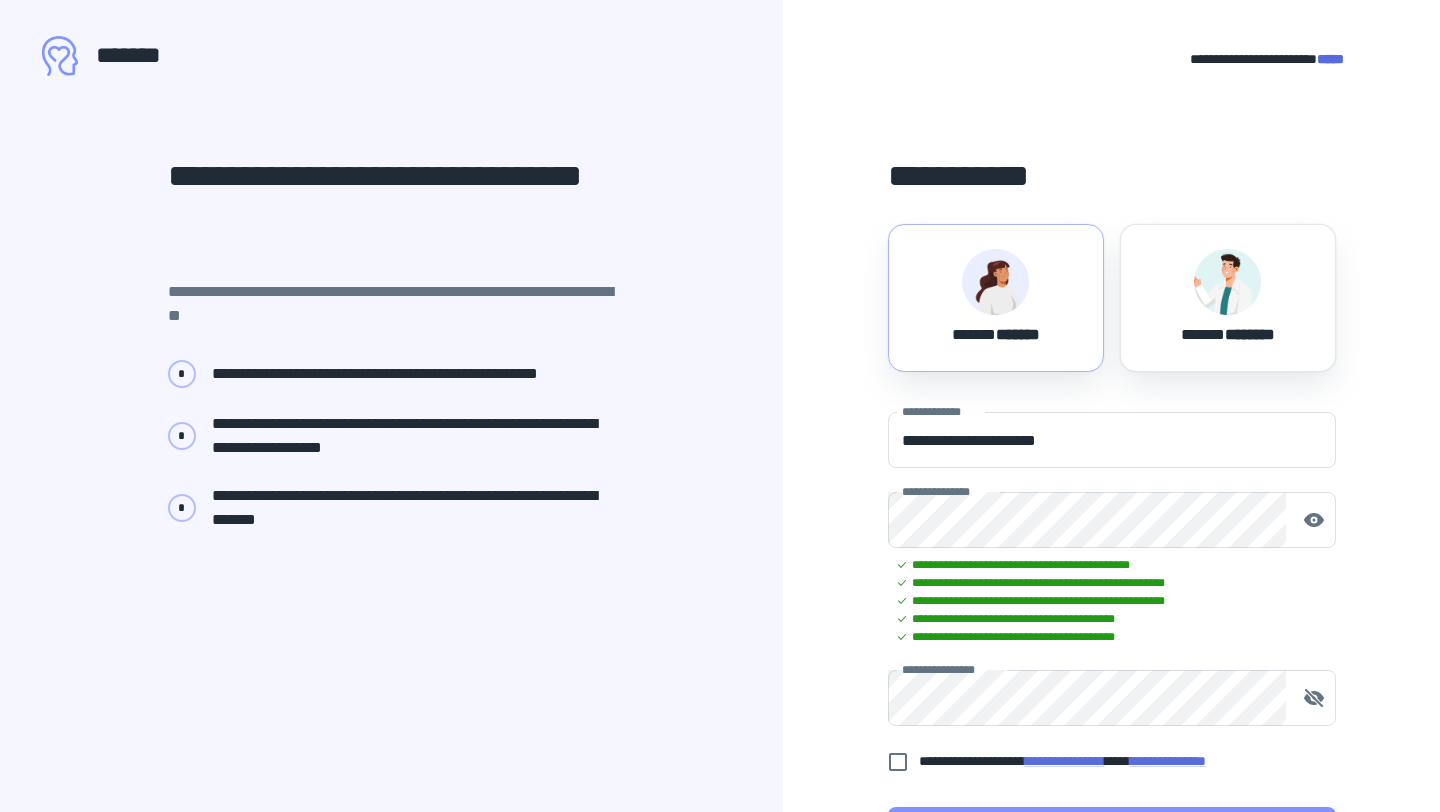scroll, scrollTop: 171, scrollLeft: 0, axis: vertical 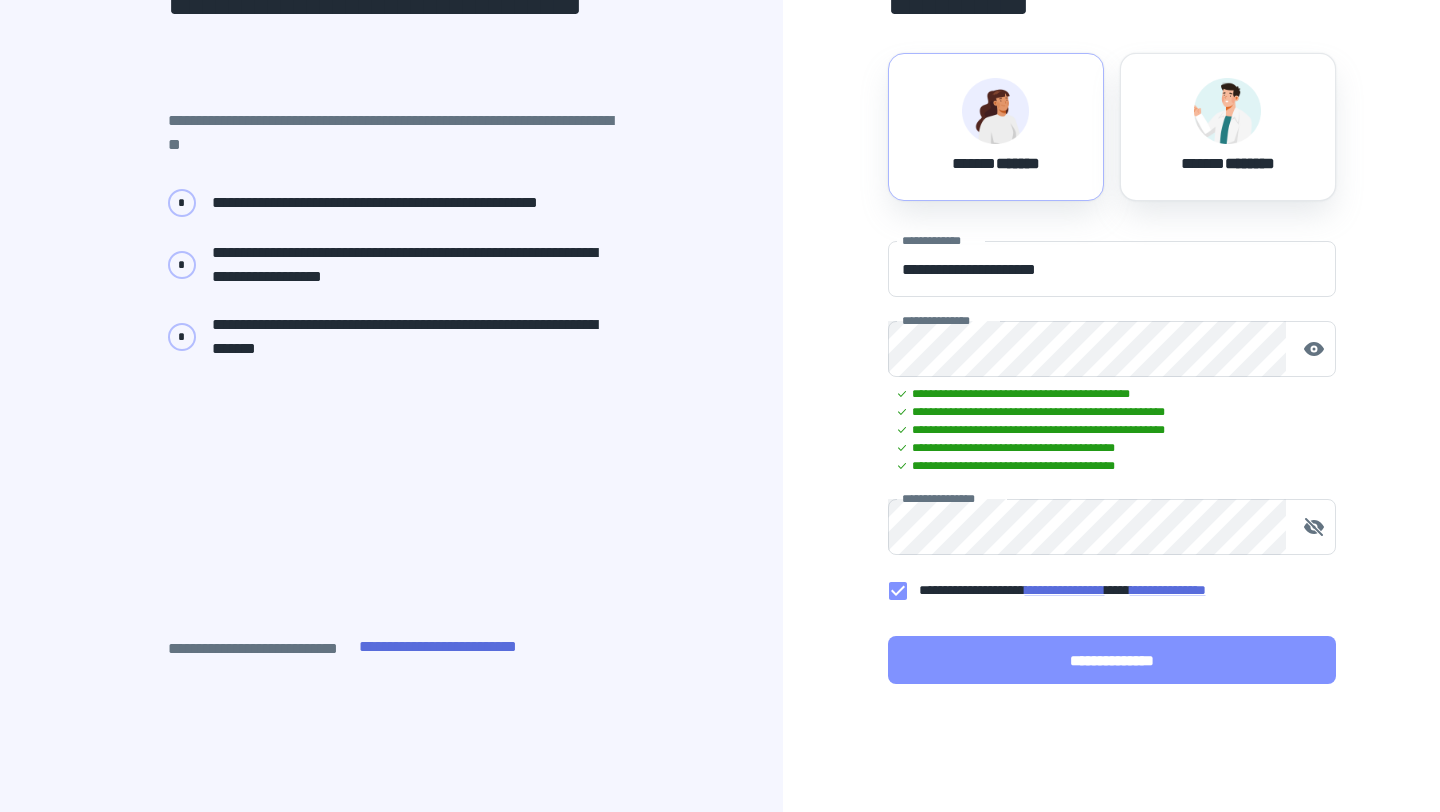 click on "**********" at bounding box center [1112, 660] 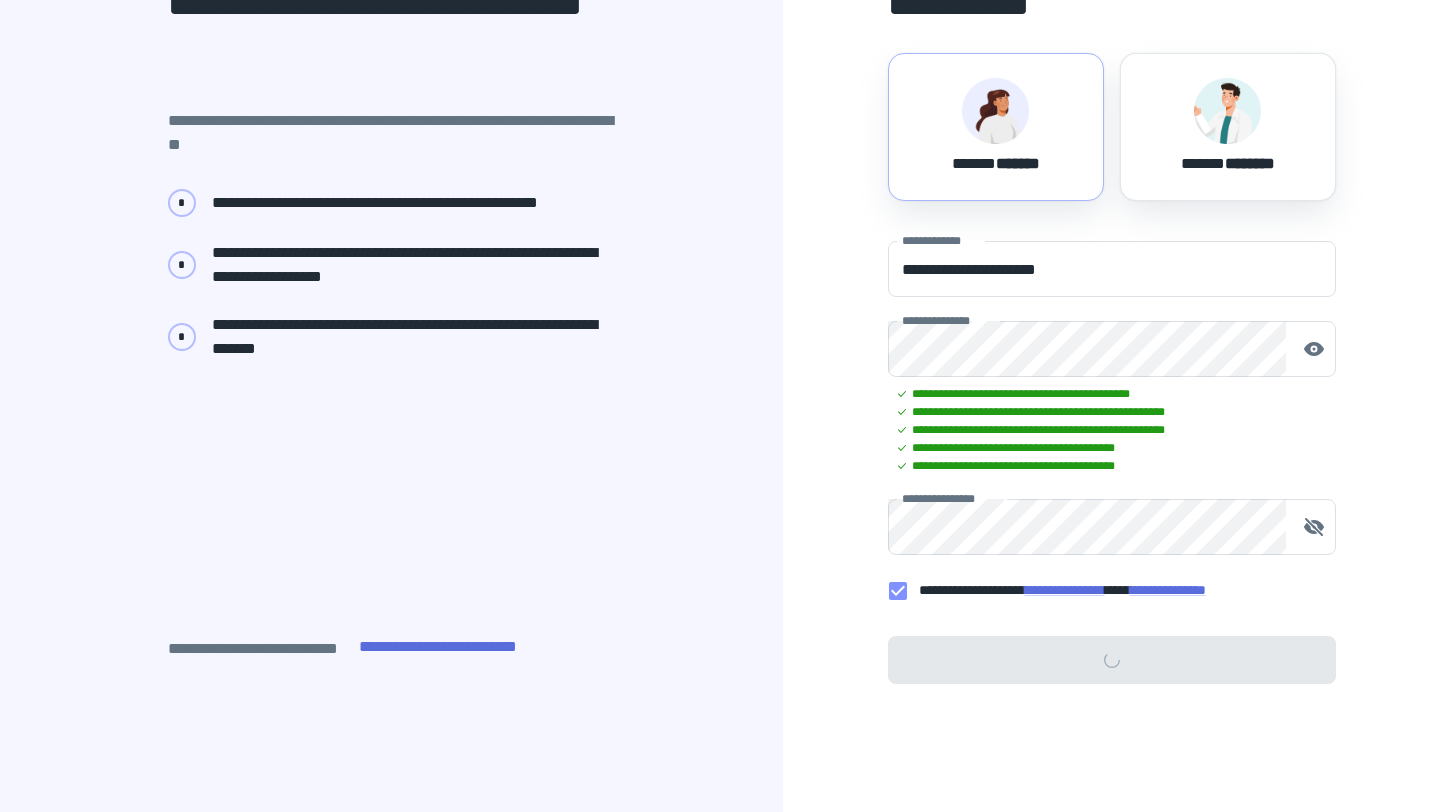 scroll, scrollTop: 0, scrollLeft: 0, axis: both 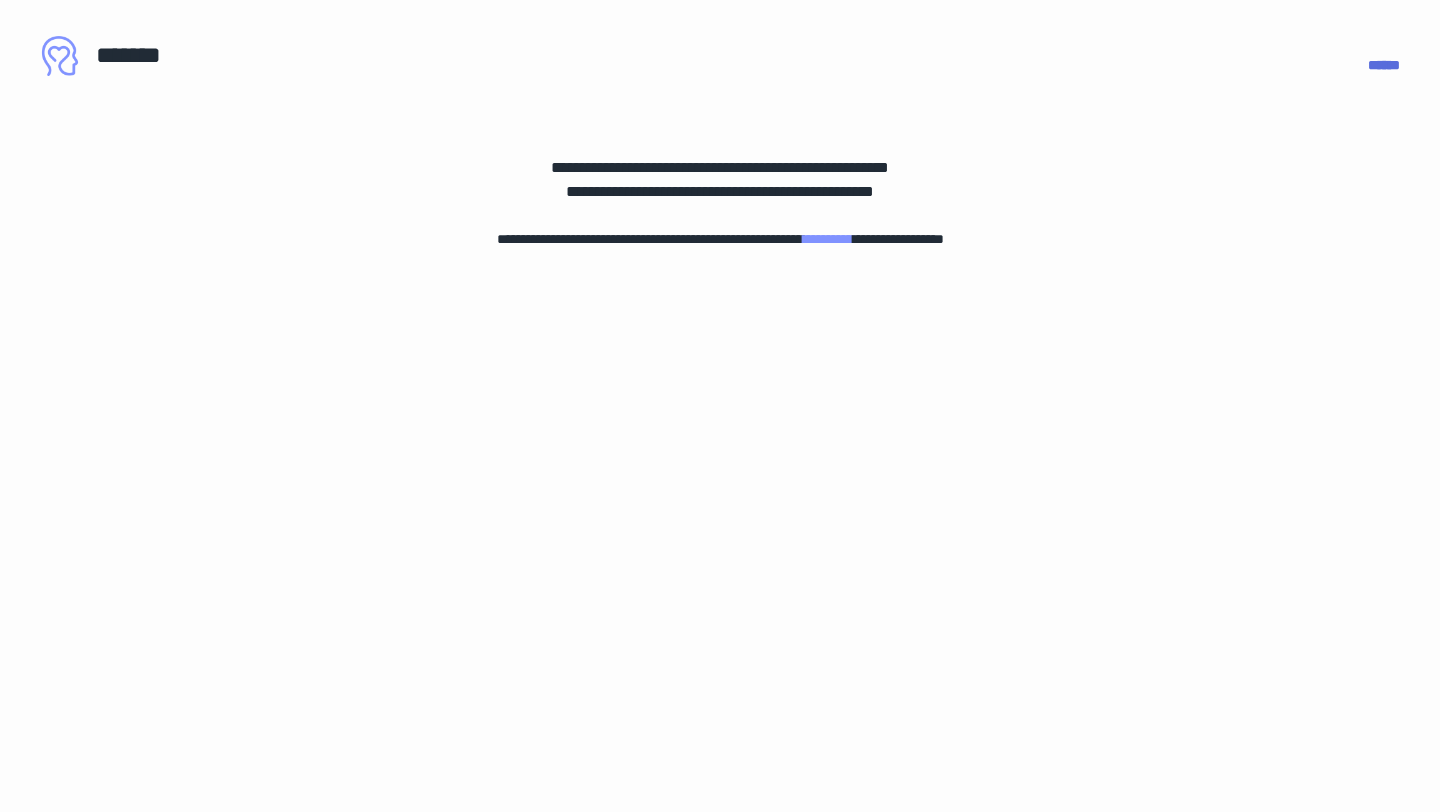 drag, startPoint x: 222, startPoint y: 60, endPoint x: 116, endPoint y: 52, distance: 106.30146 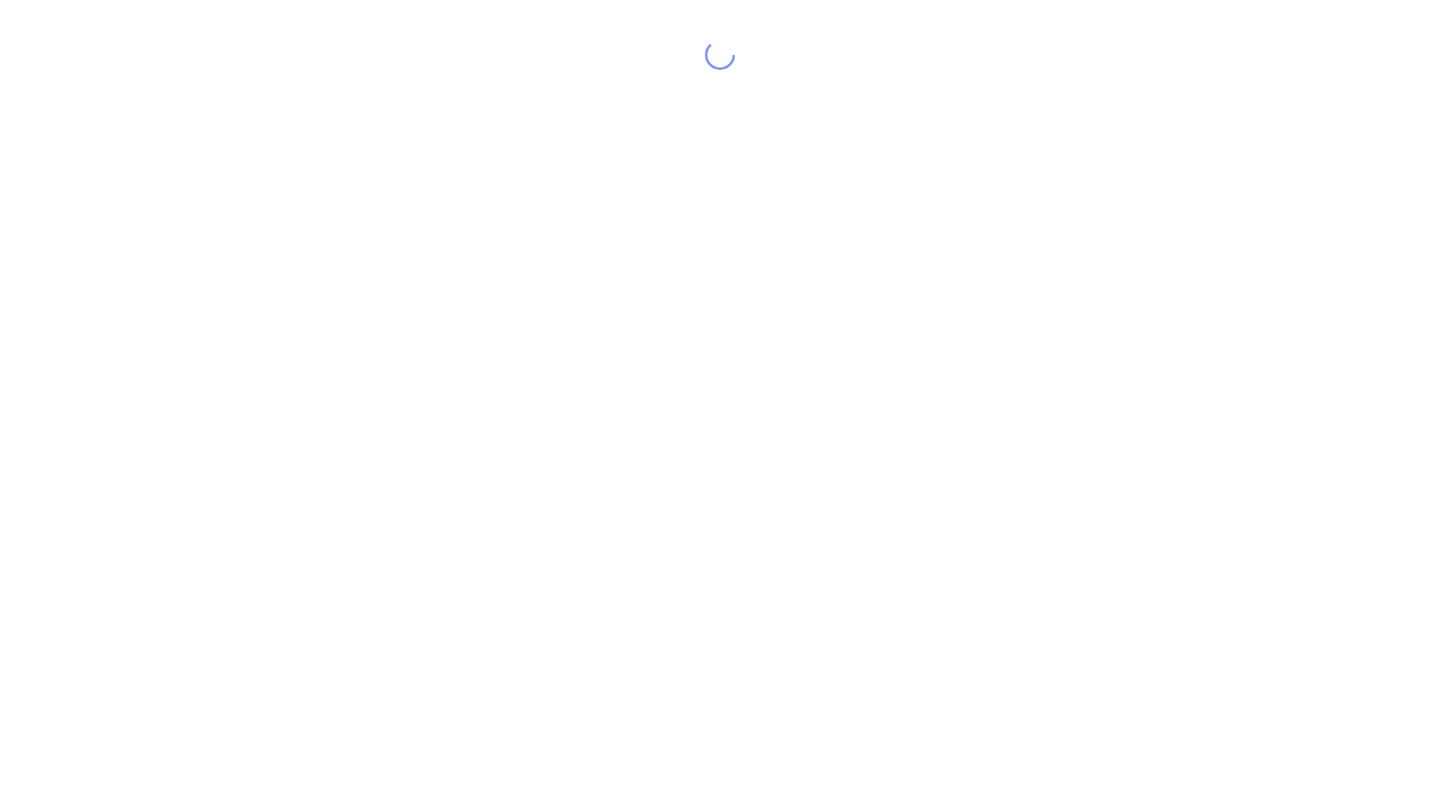 scroll, scrollTop: 0, scrollLeft: 0, axis: both 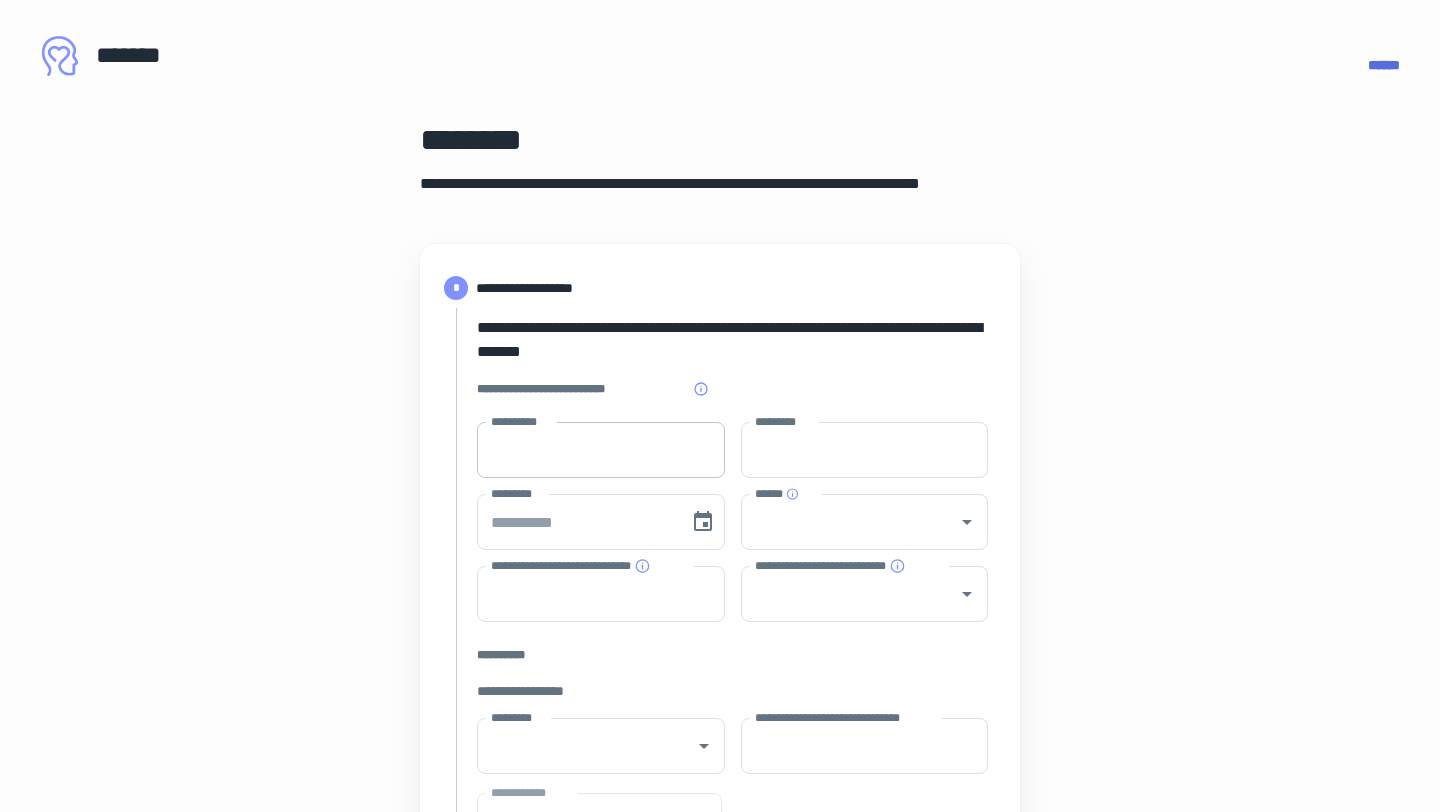 click on "**********" at bounding box center [601, 450] 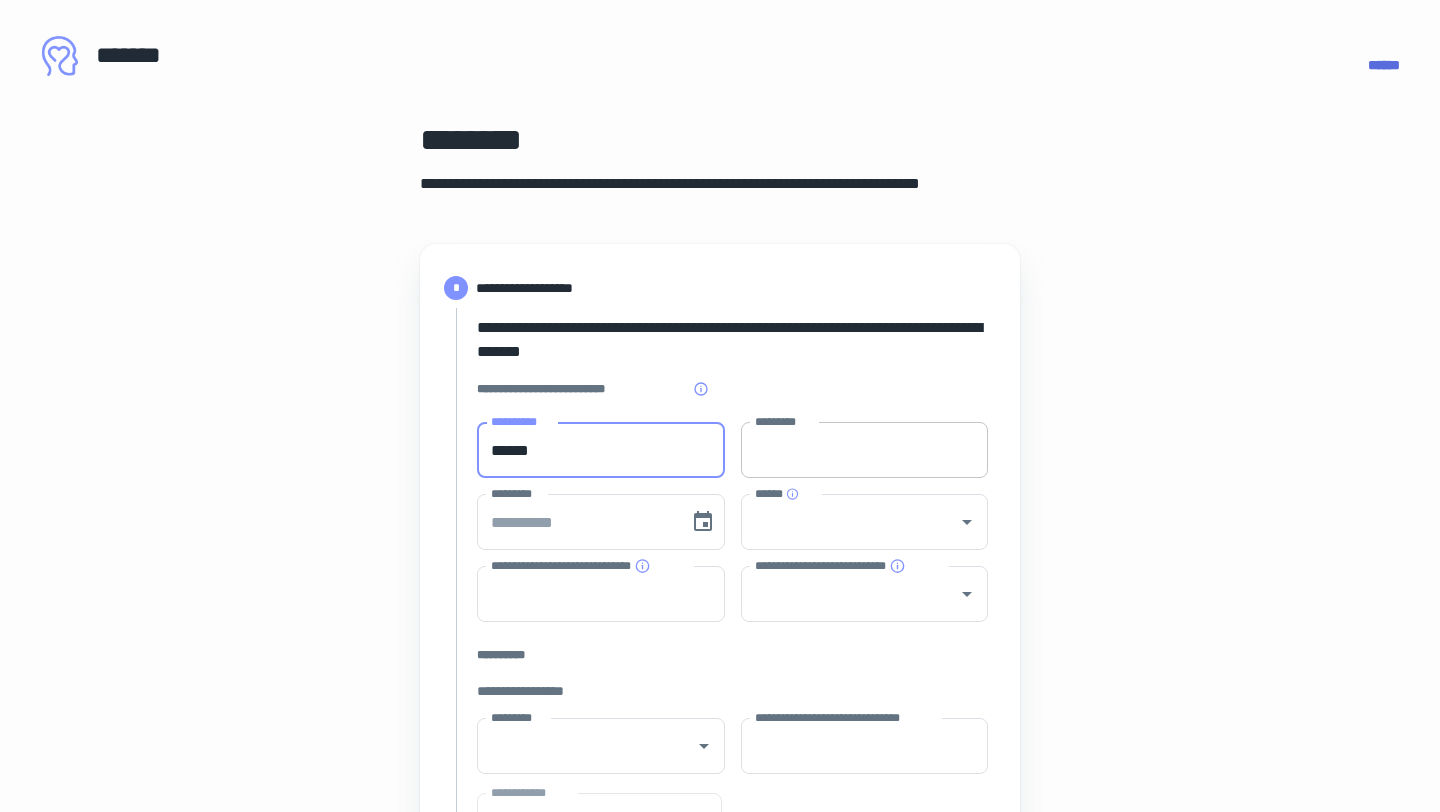 type on "******" 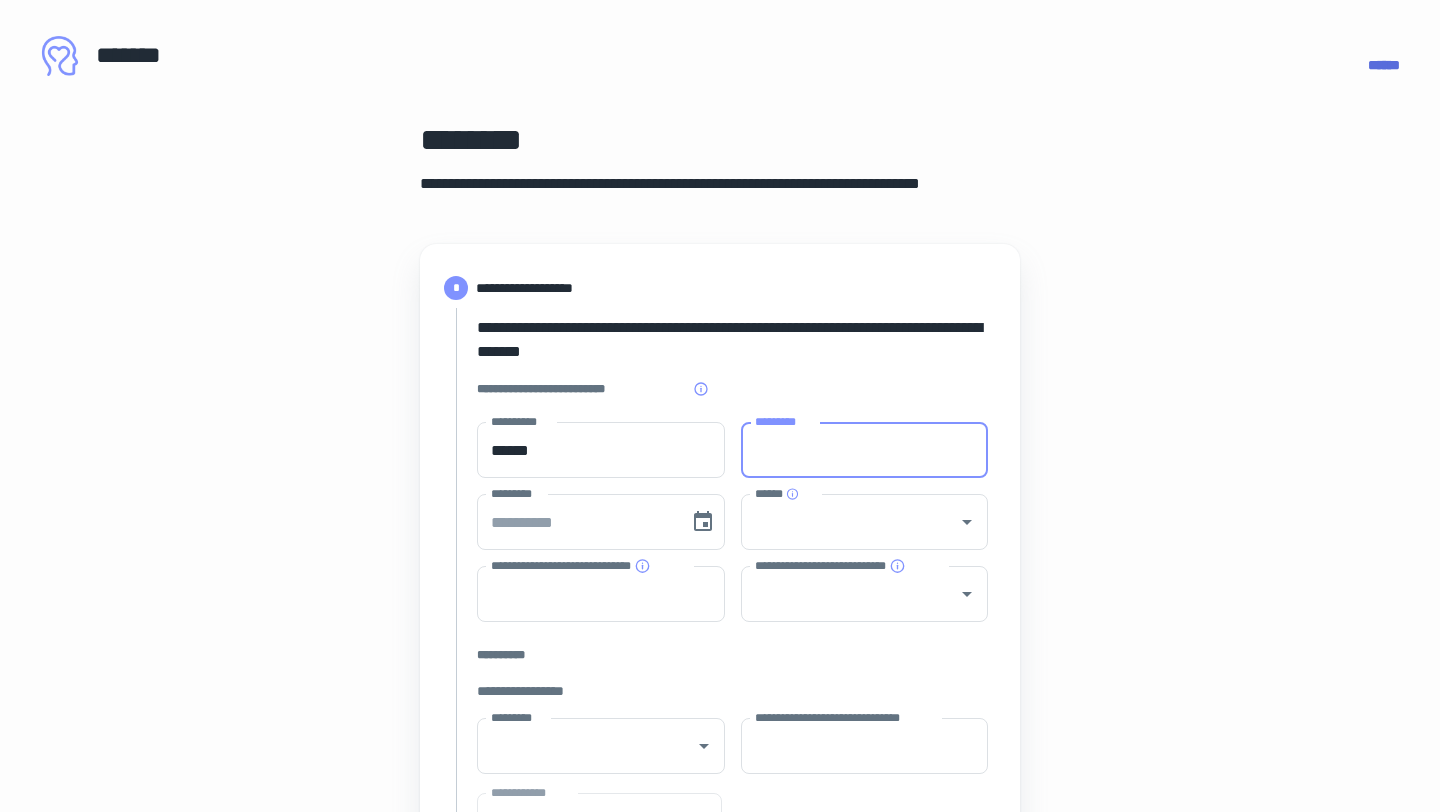 click on "*********" at bounding box center [865, 450] 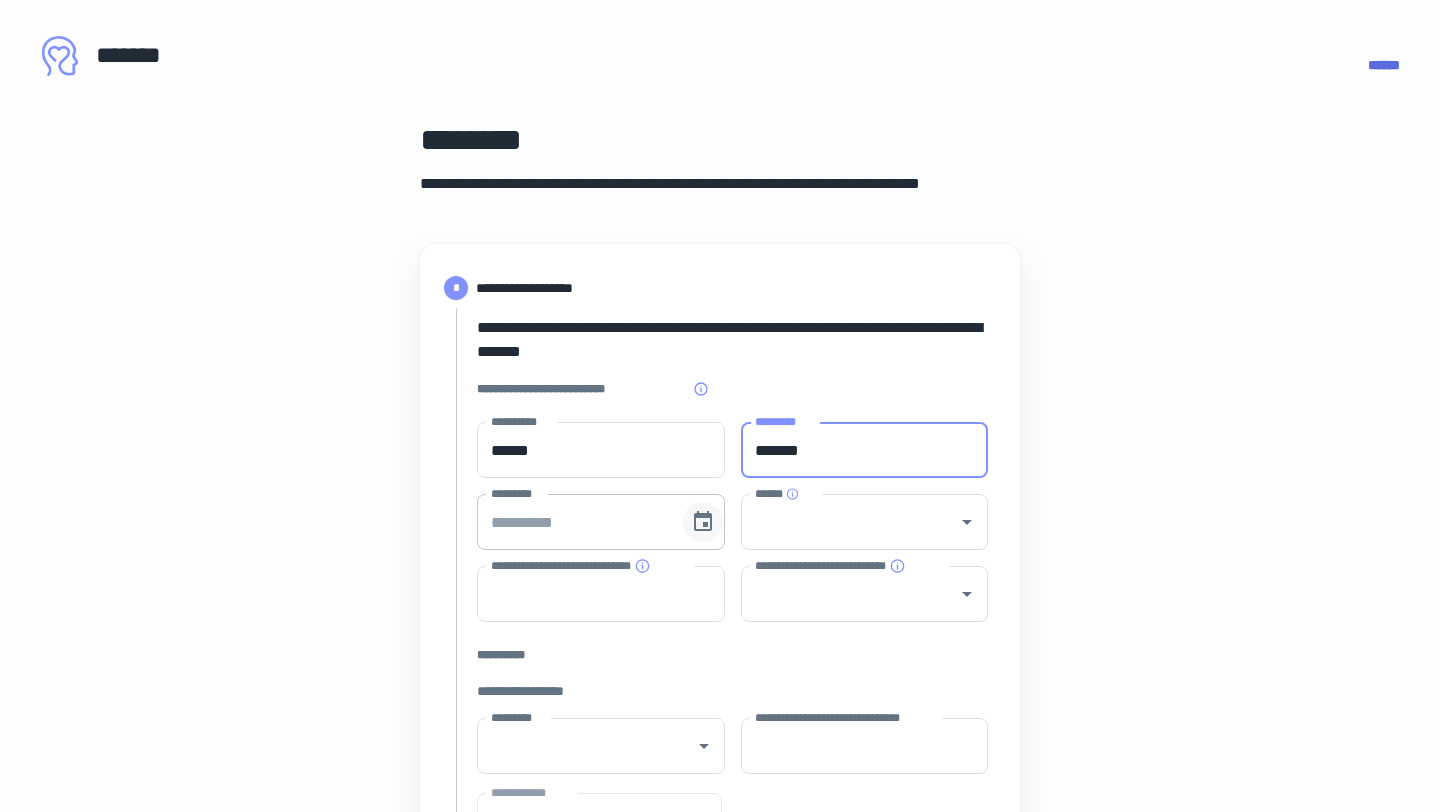 type on "*******" 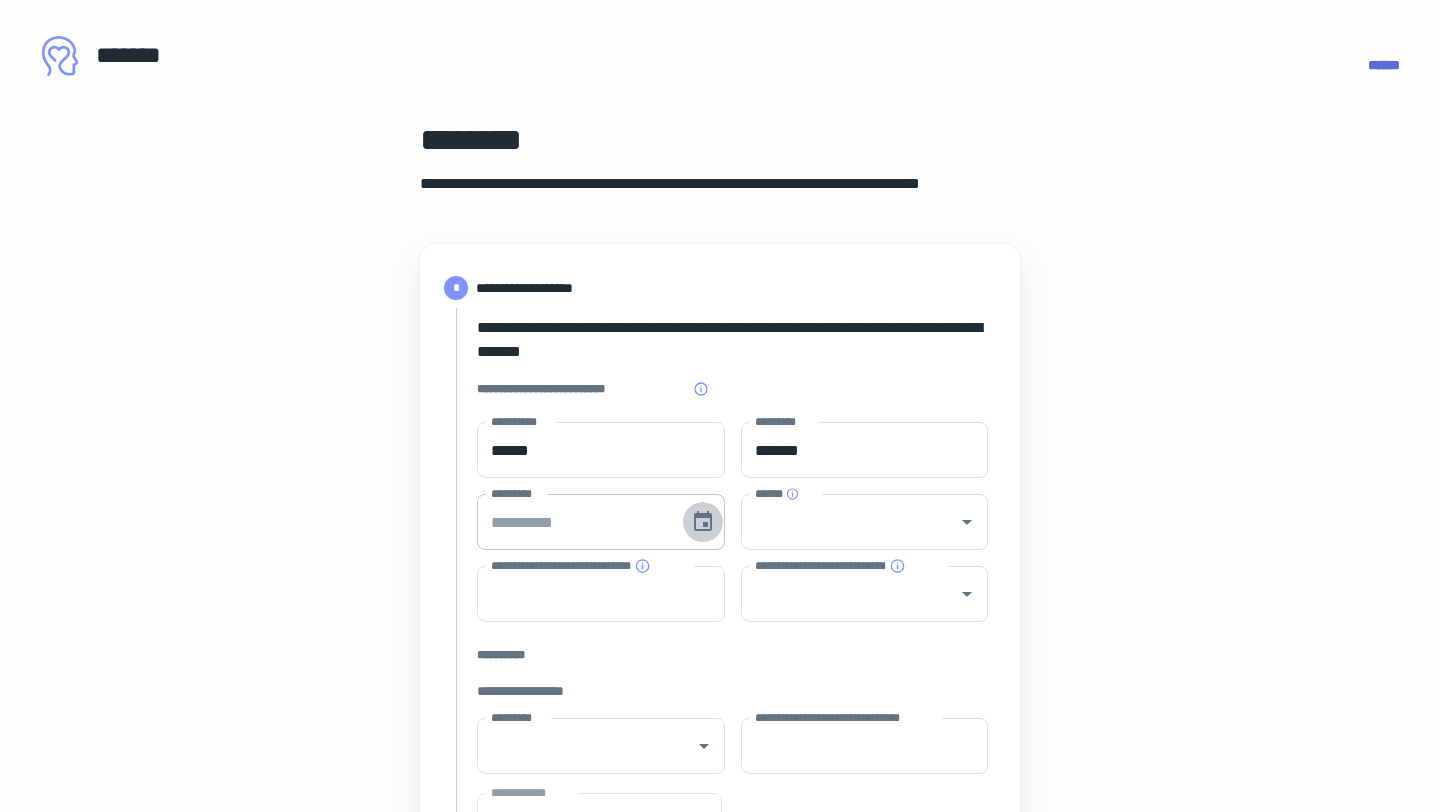 click 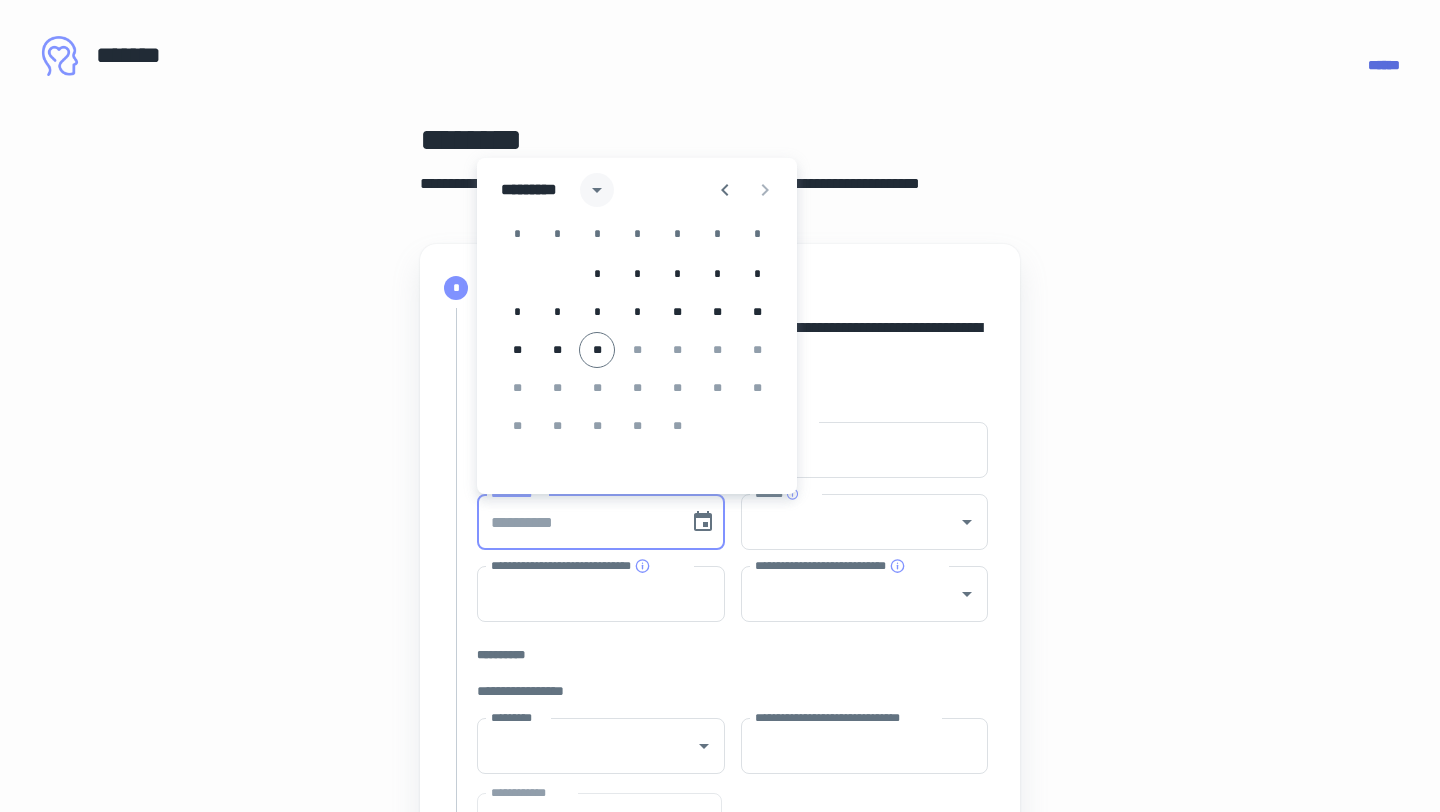 click 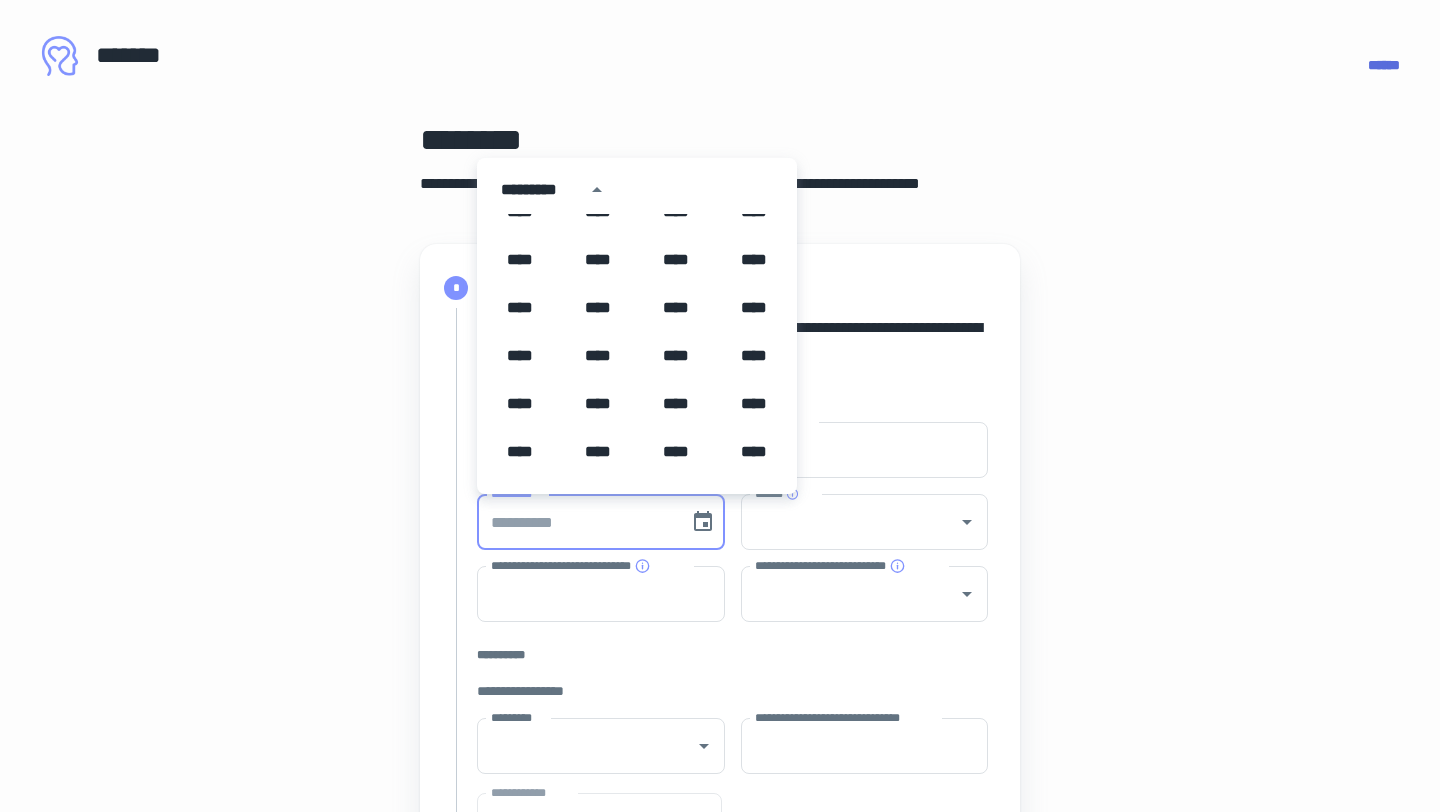 scroll, scrollTop: 1169, scrollLeft: 0, axis: vertical 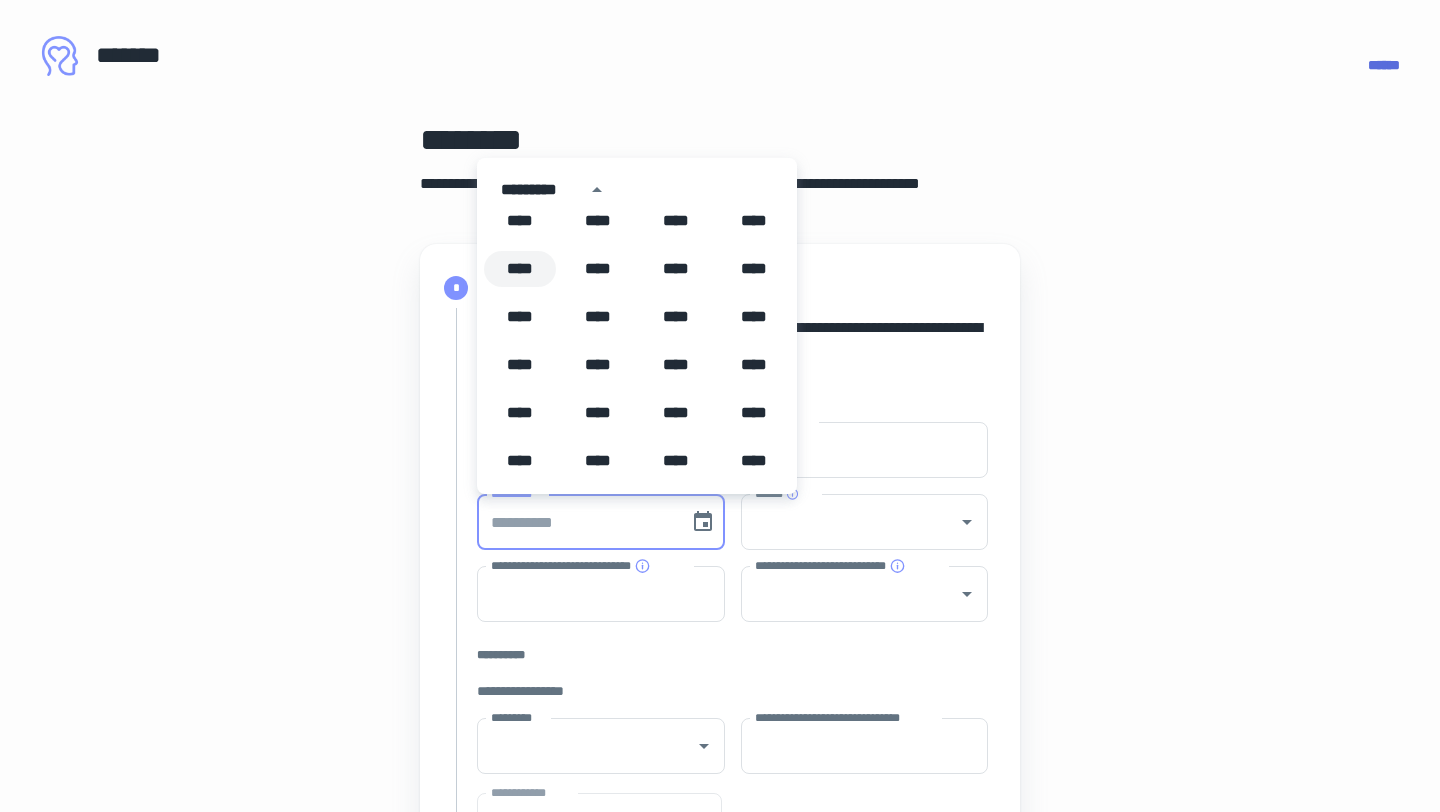 click on "****" at bounding box center (520, 269) 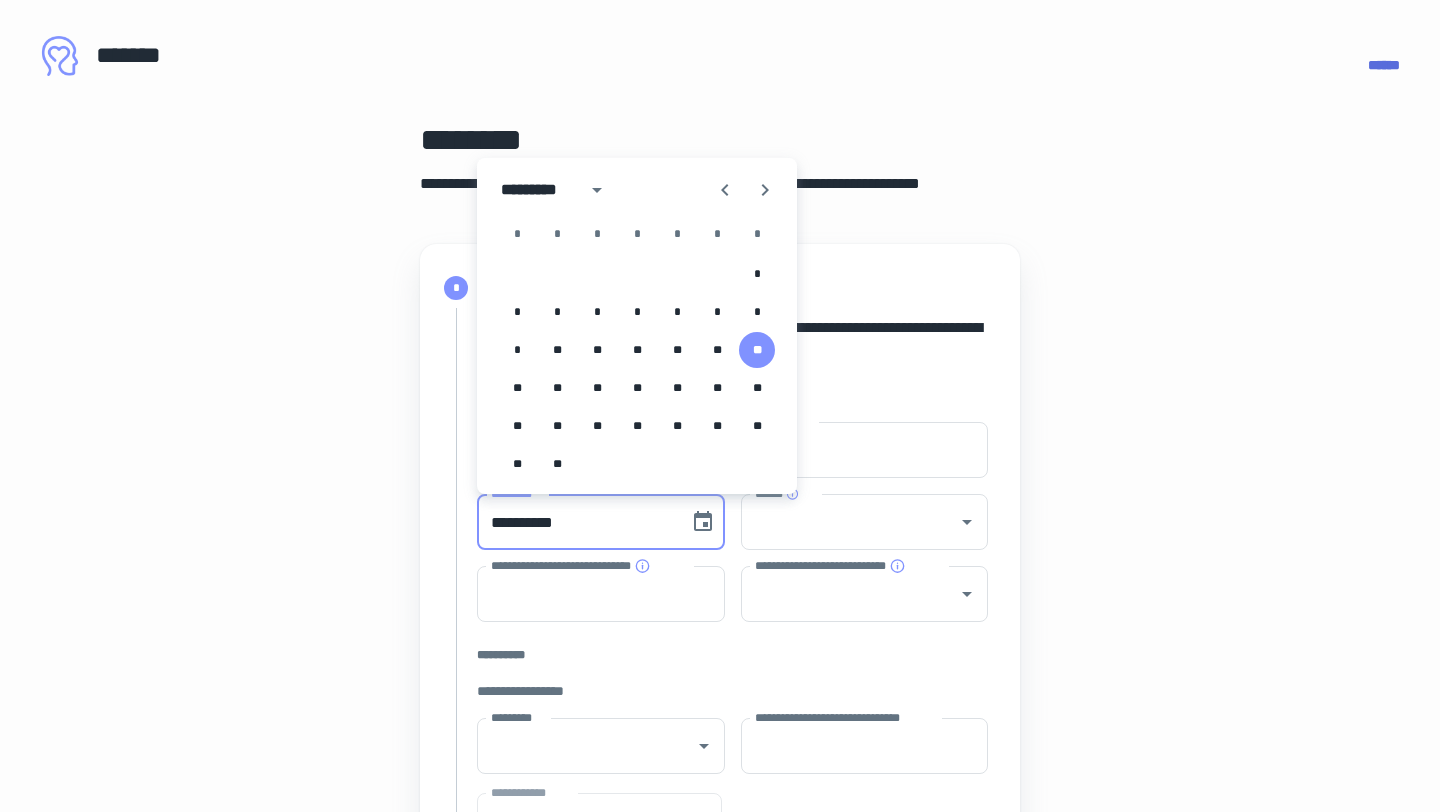 click on "**********" at bounding box center (576, 522) 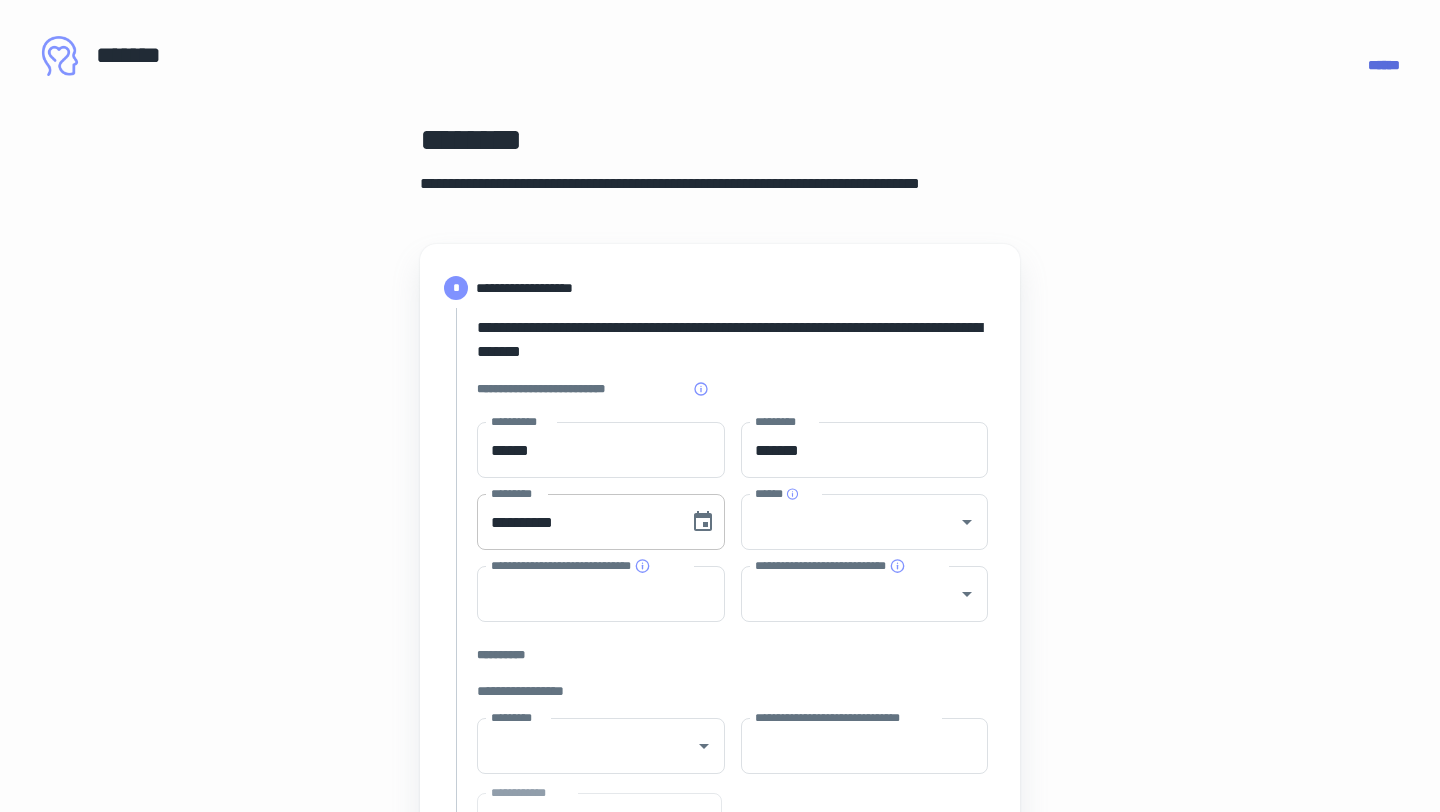 type 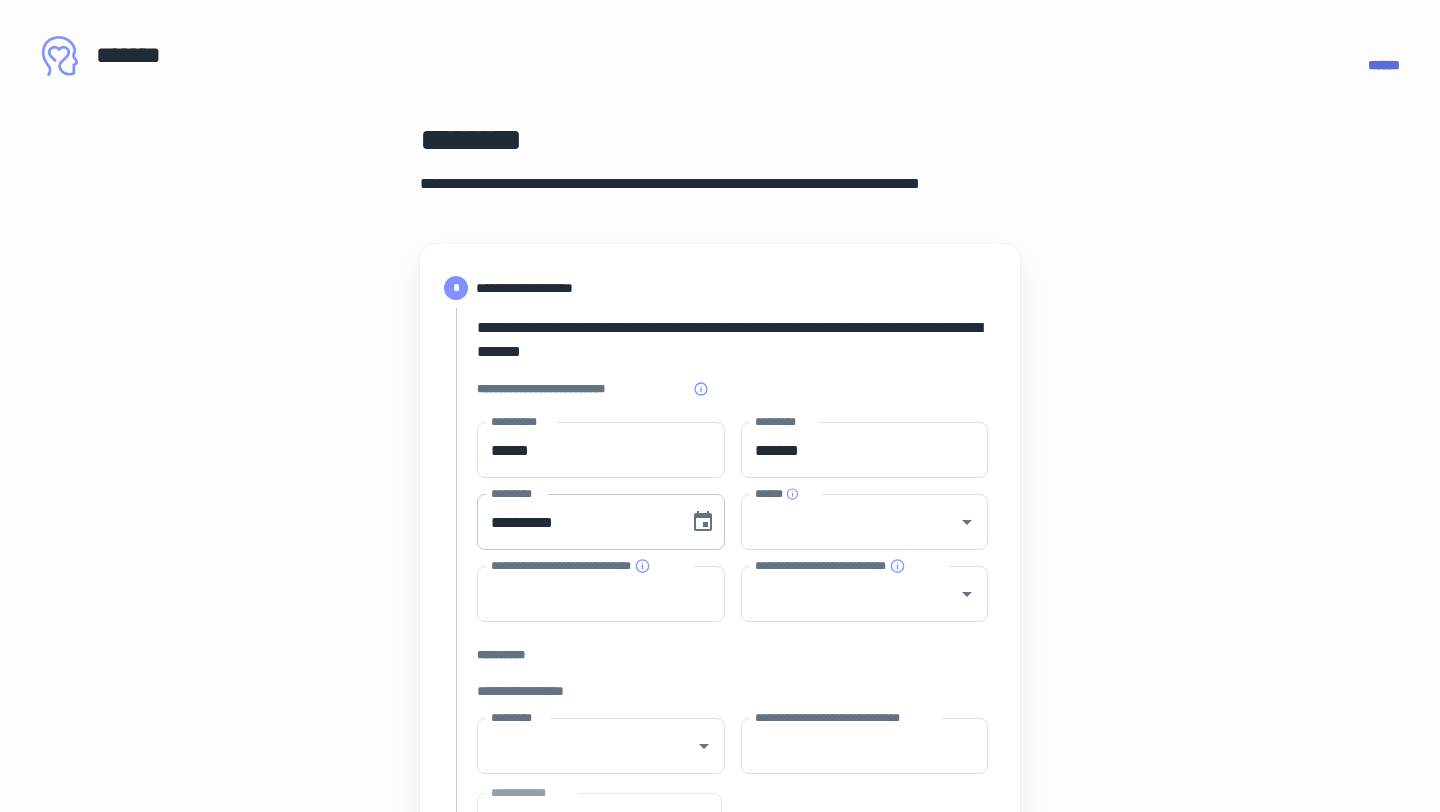 click on "**********" at bounding box center [576, 522] 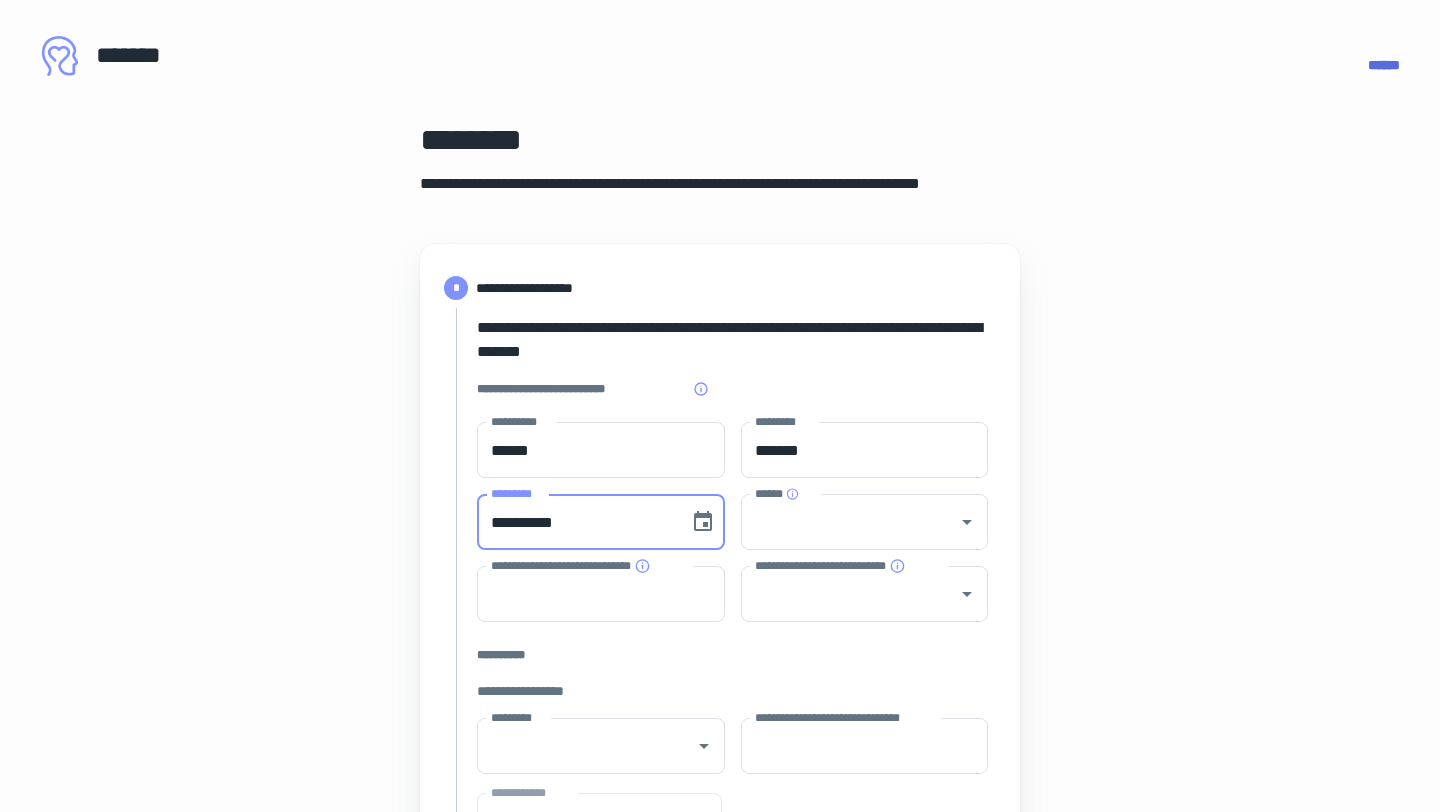 click on "**********" at bounding box center (576, 522) 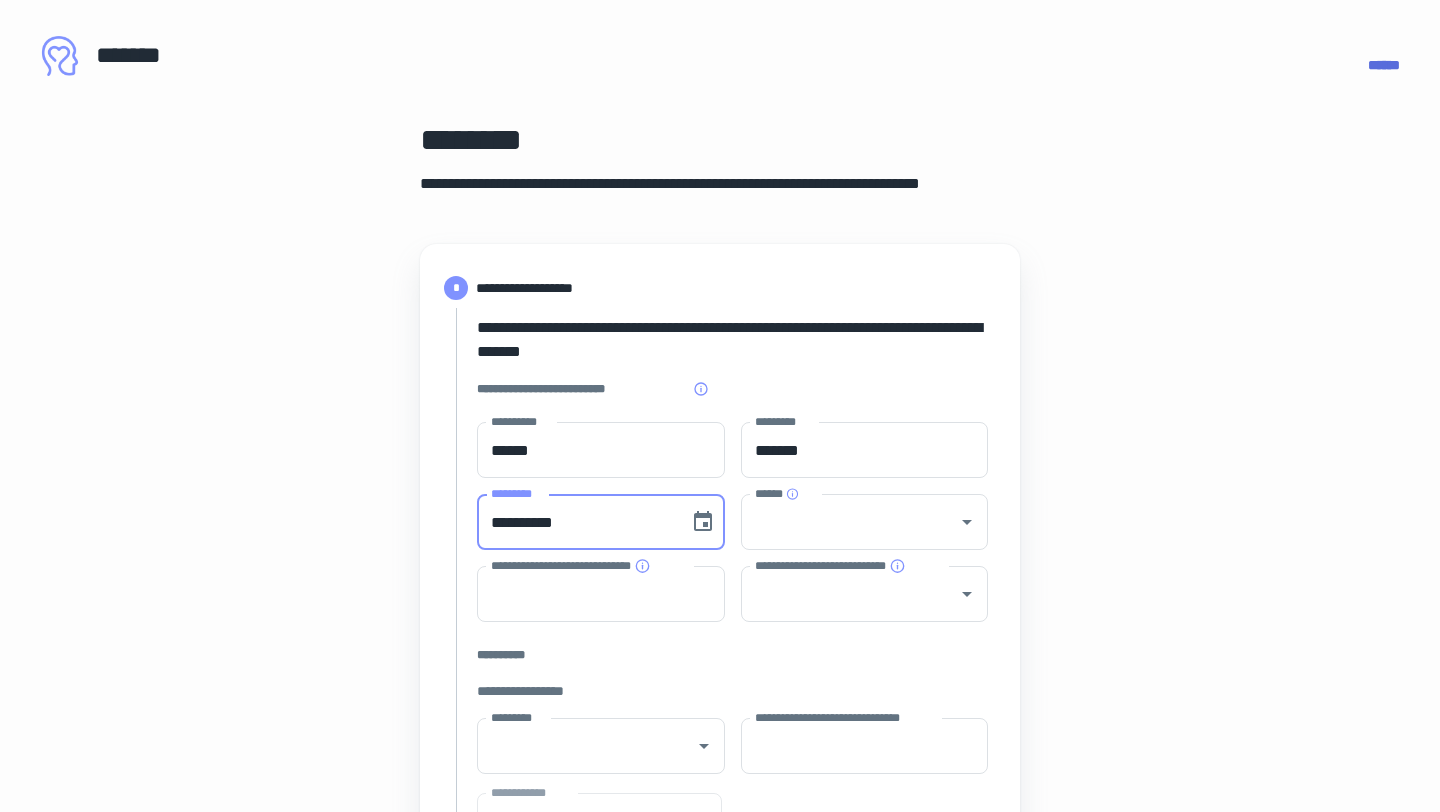 type on "**********" 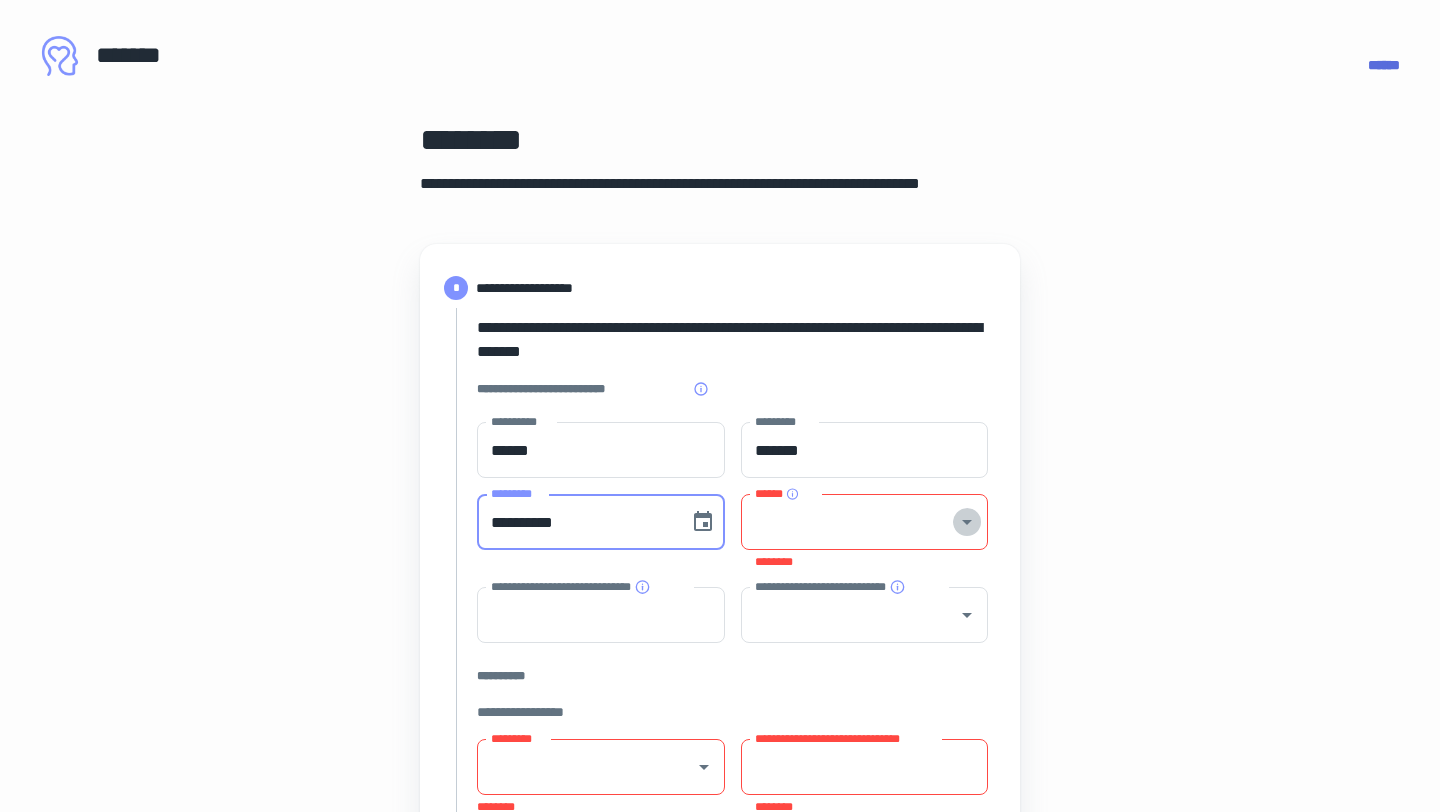click 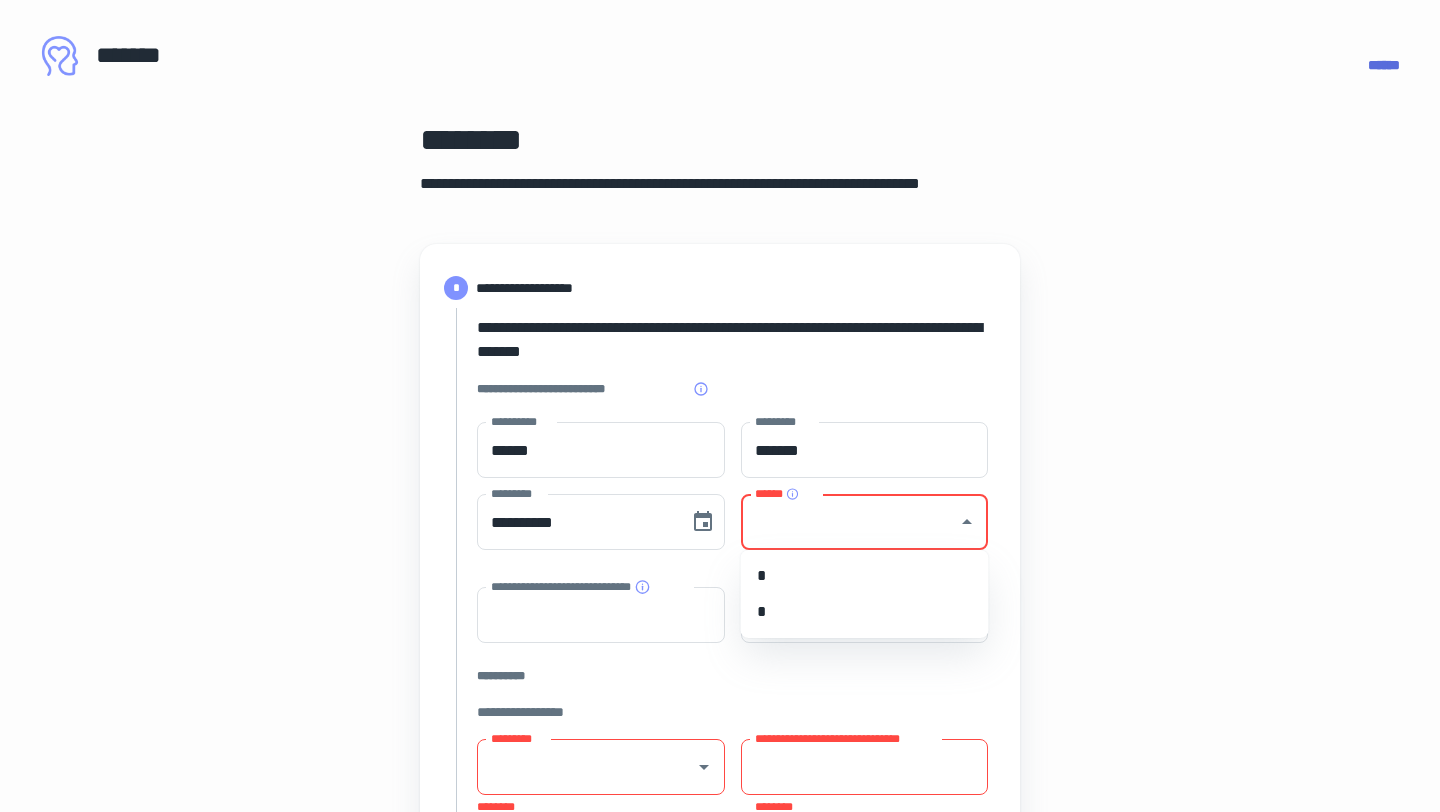 click on "*" at bounding box center [865, 612] 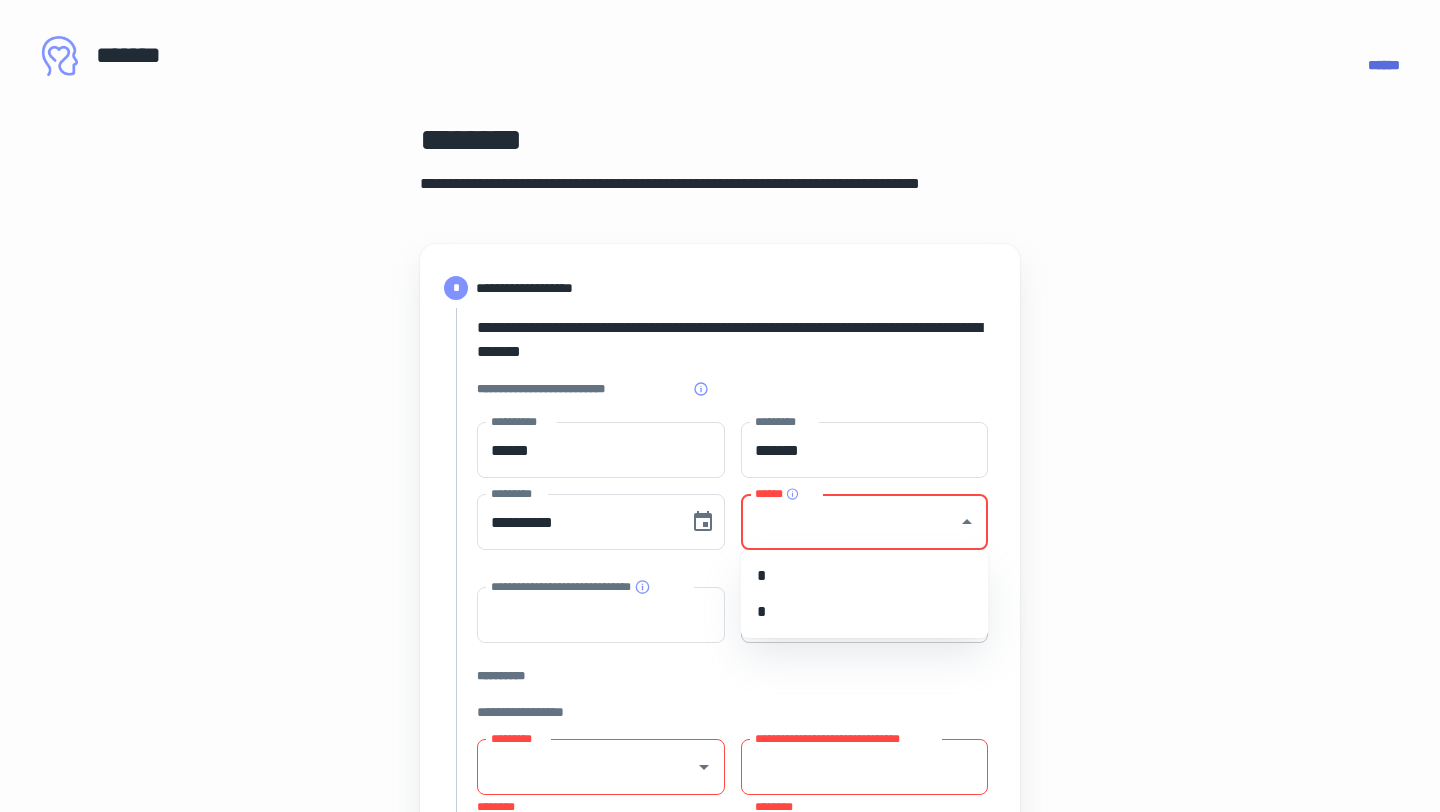 type on "*" 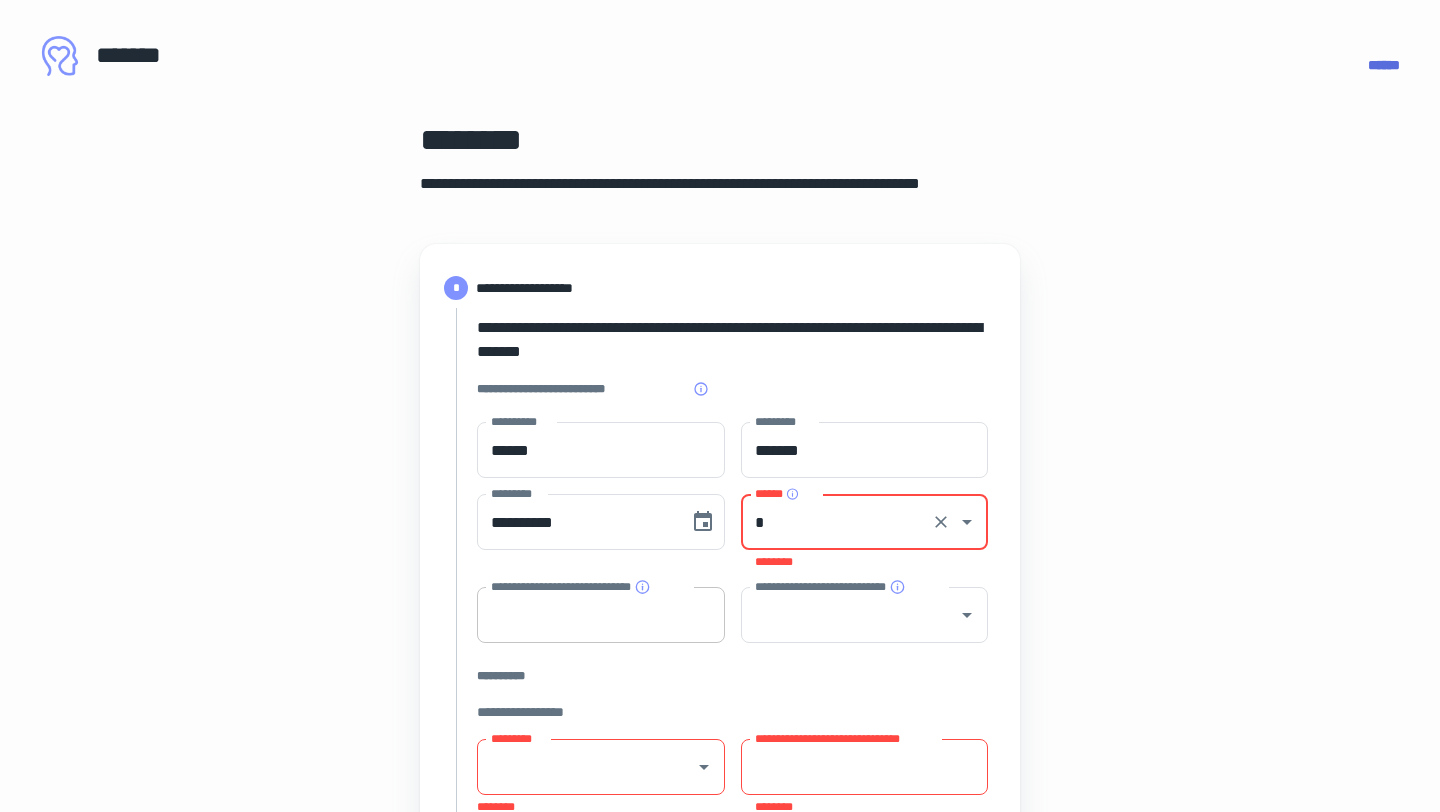 click on "**********" at bounding box center (601, 615) 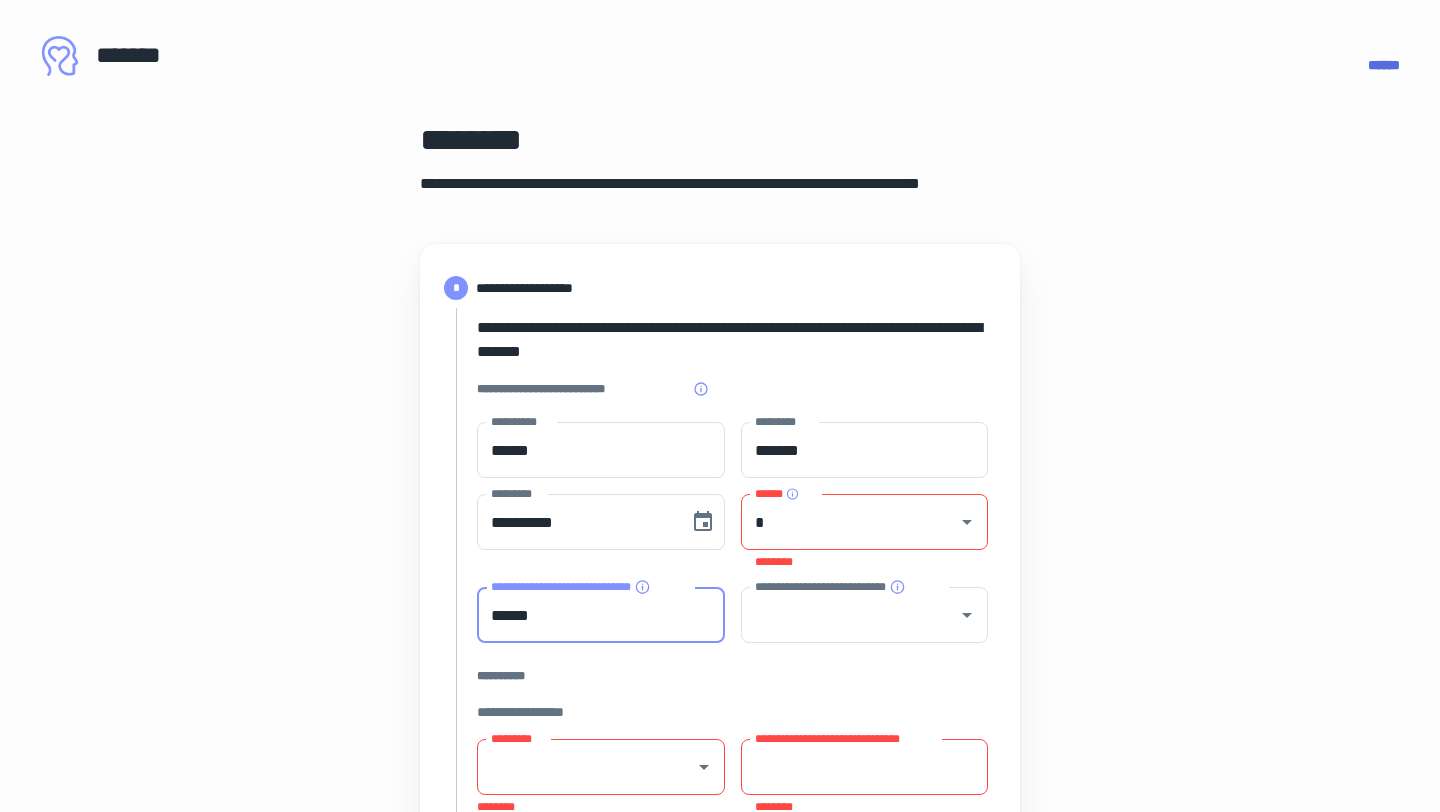 type on "******" 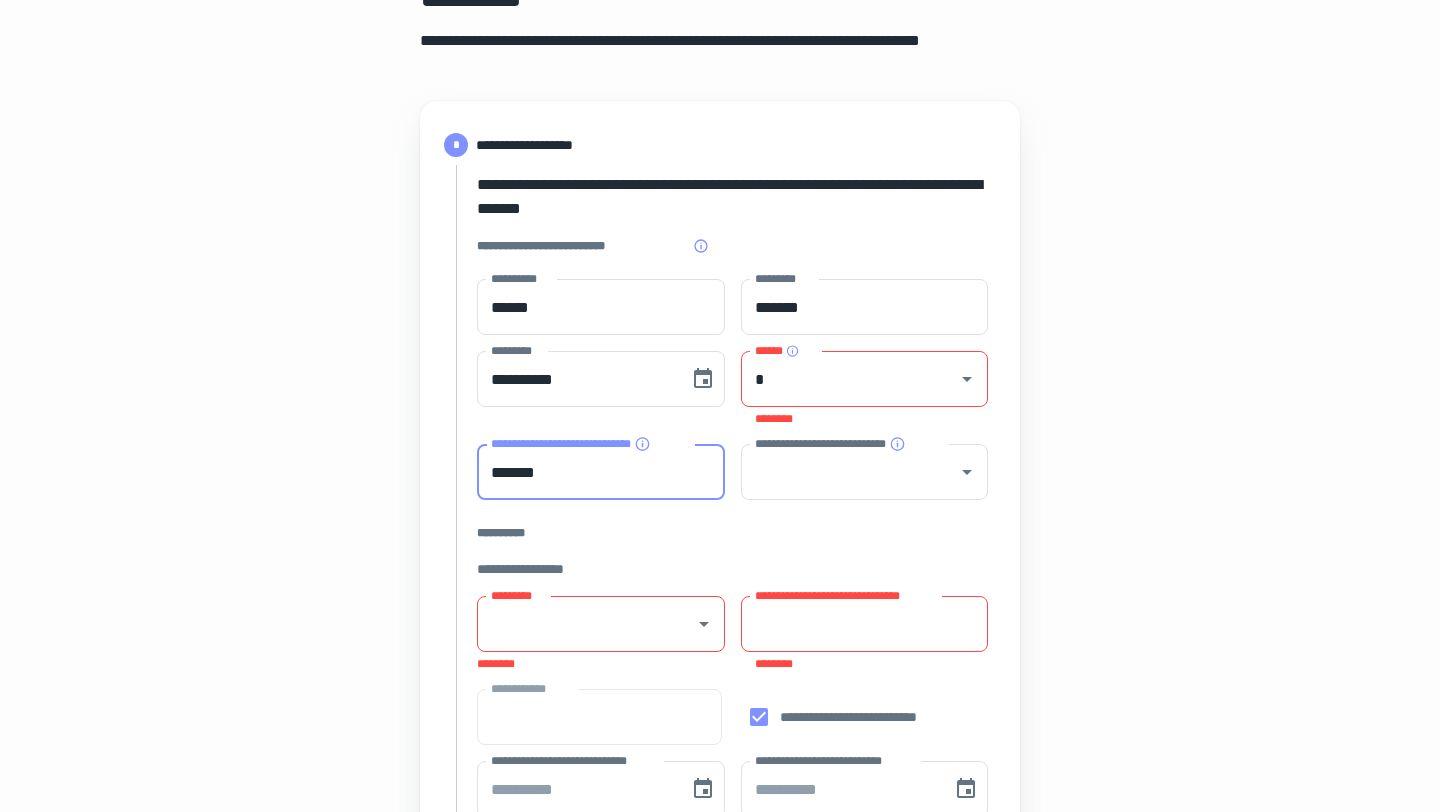 scroll, scrollTop: 257, scrollLeft: 0, axis: vertical 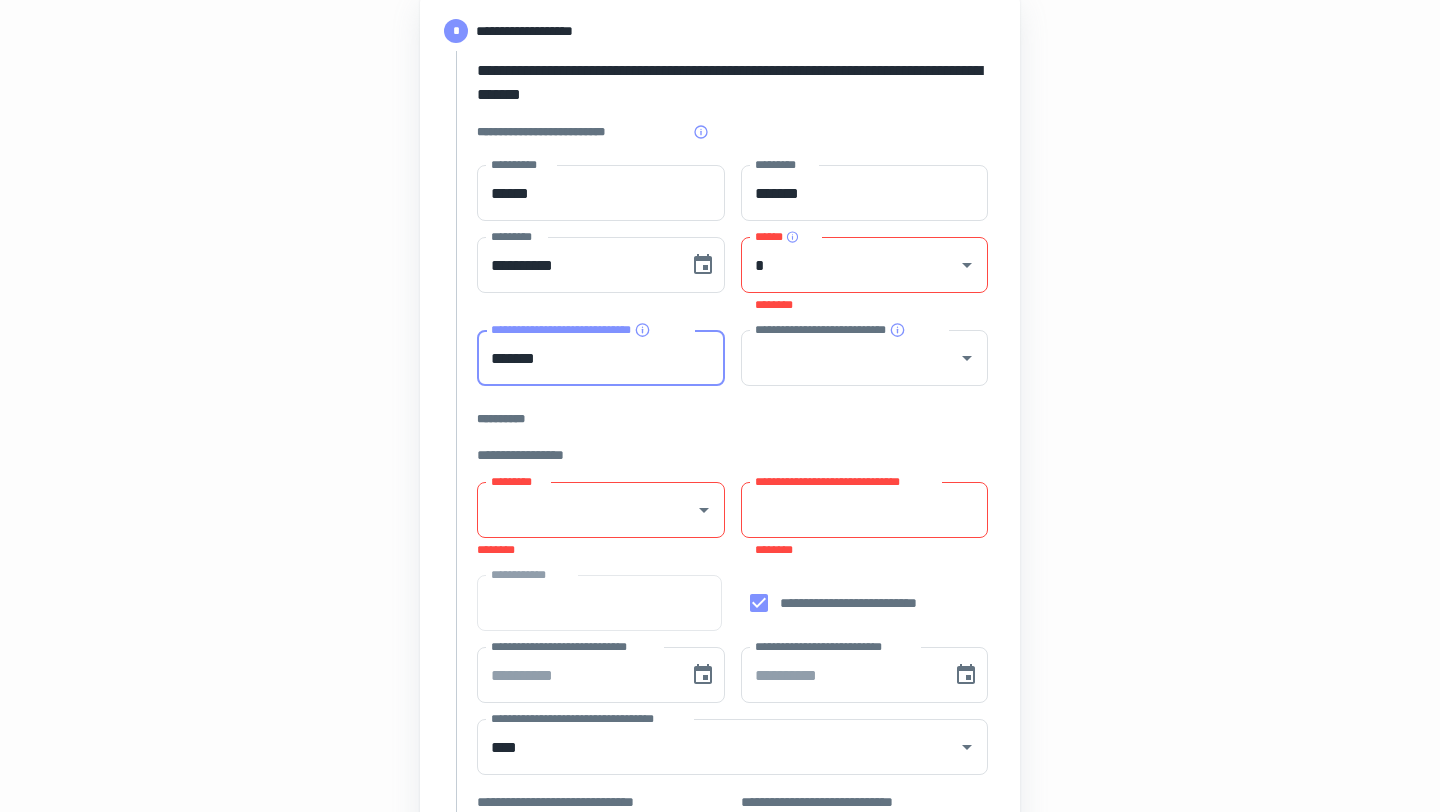 drag, startPoint x: 574, startPoint y: 361, endPoint x: 485, endPoint y: 360, distance: 89.005615 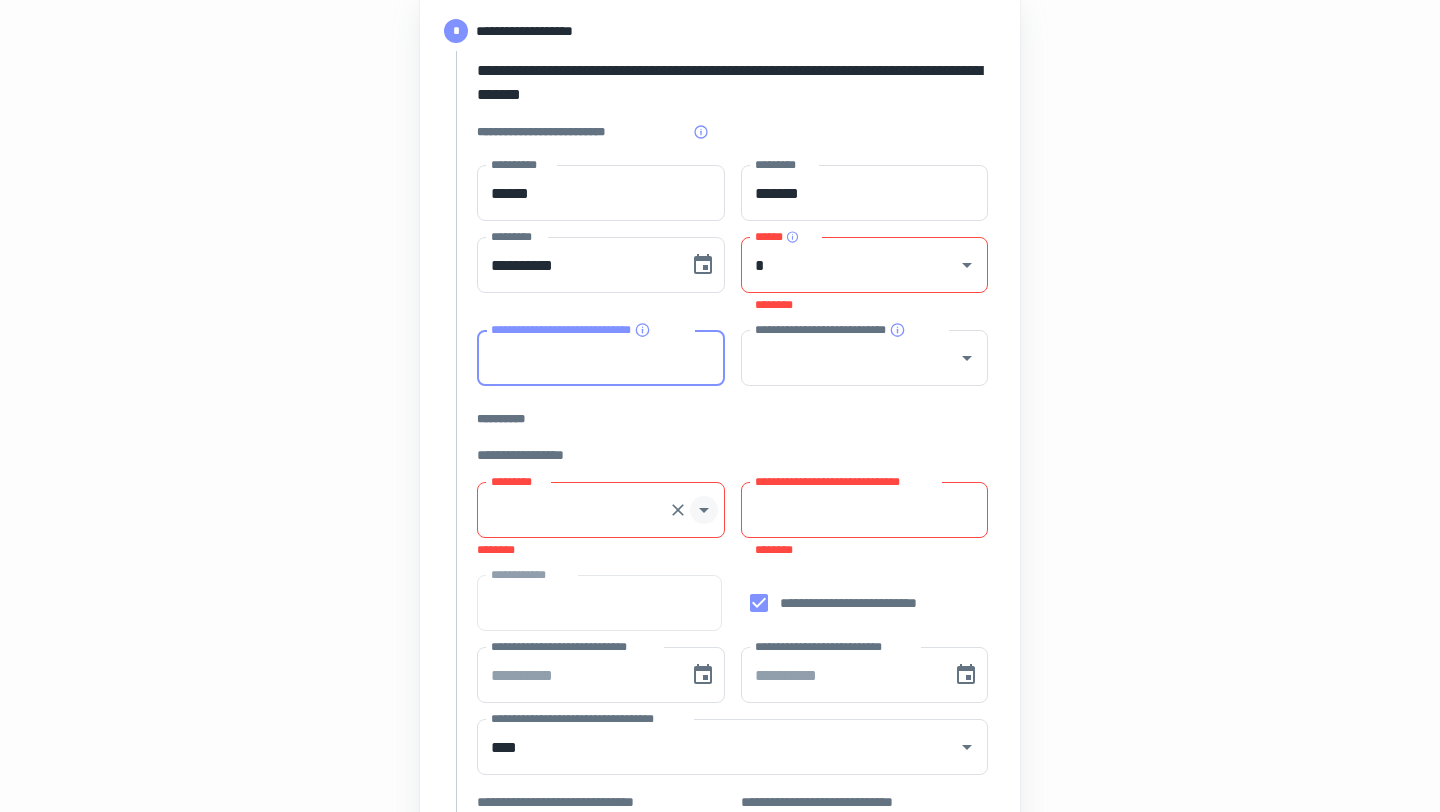 click 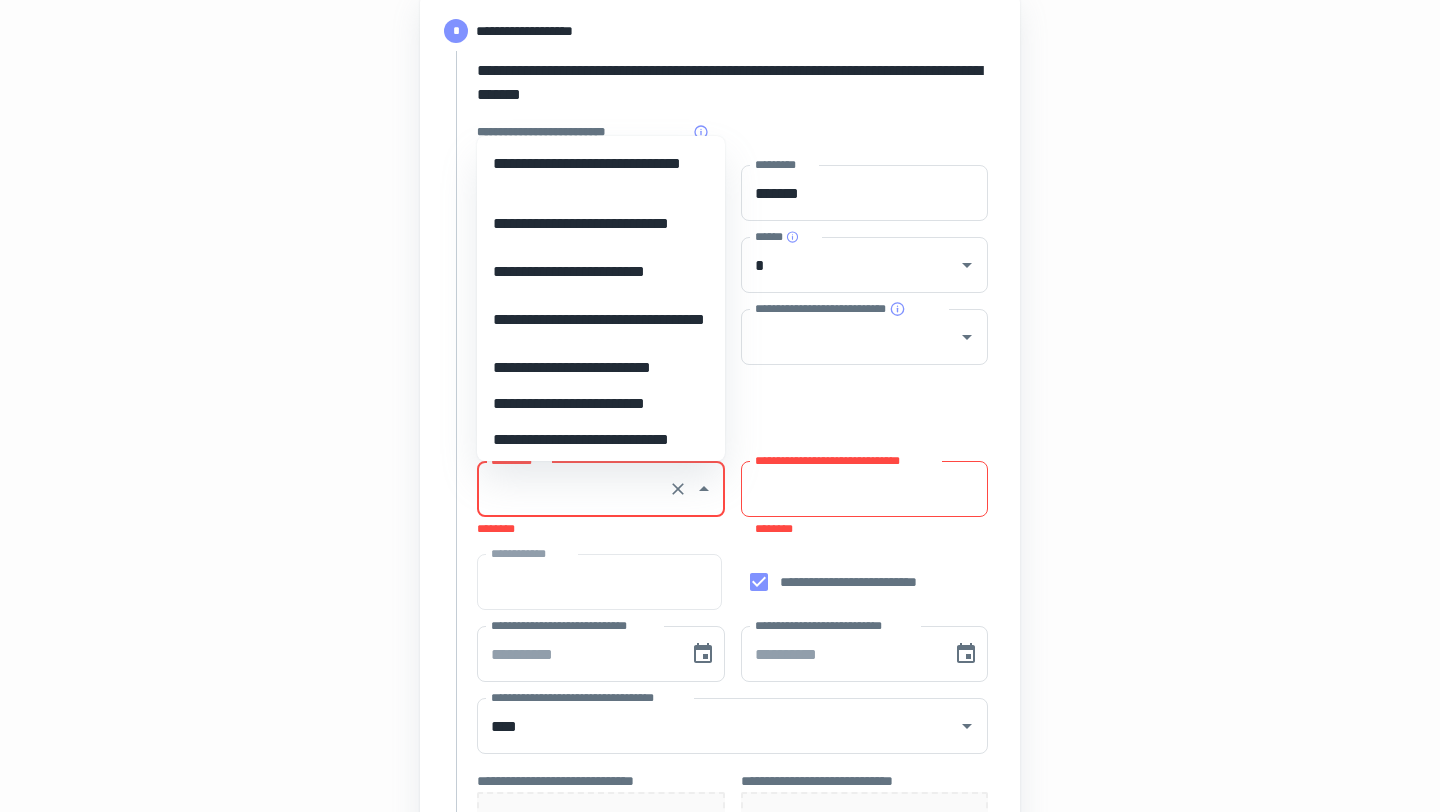 scroll, scrollTop: 0, scrollLeft: 0, axis: both 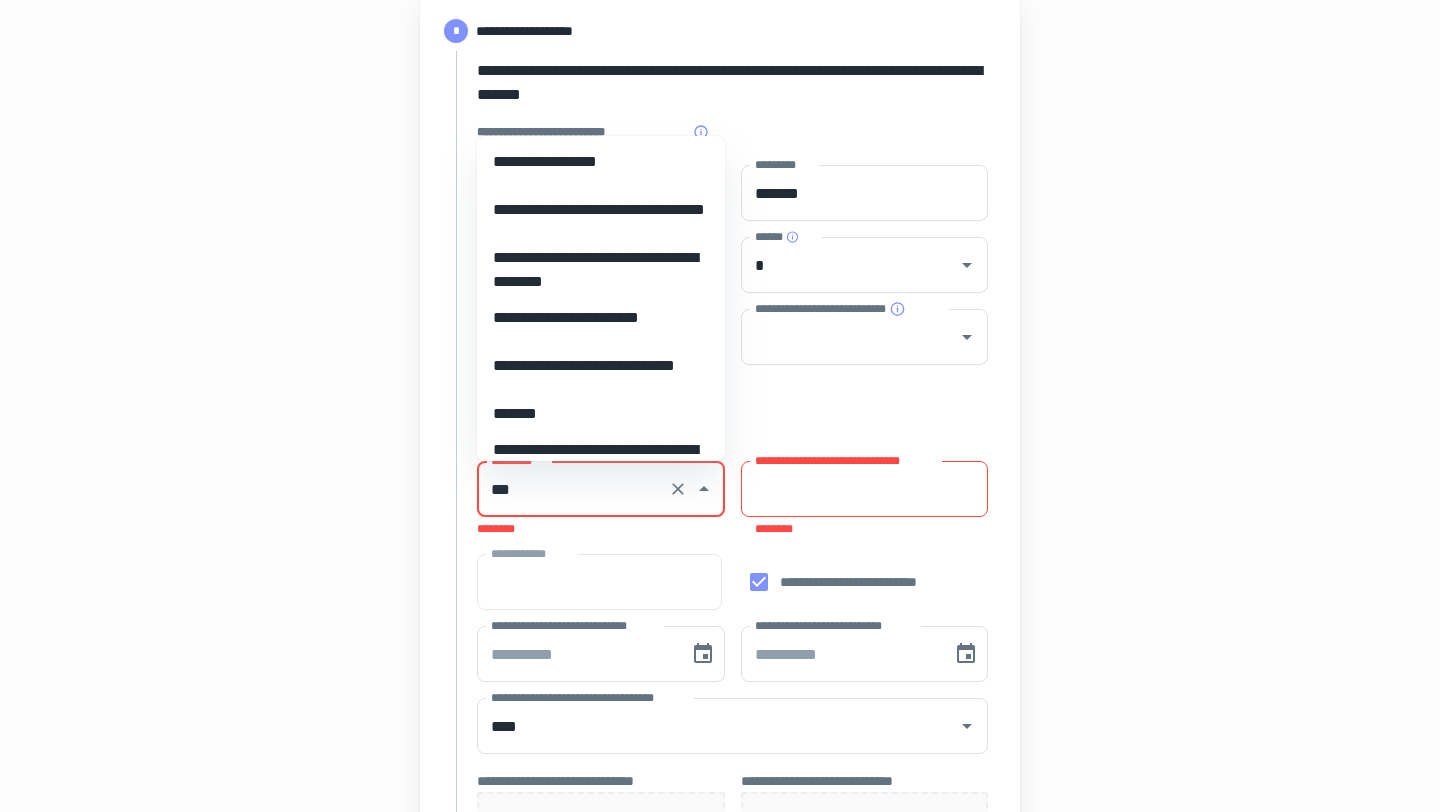 click on "**********" at bounding box center [601, 162] 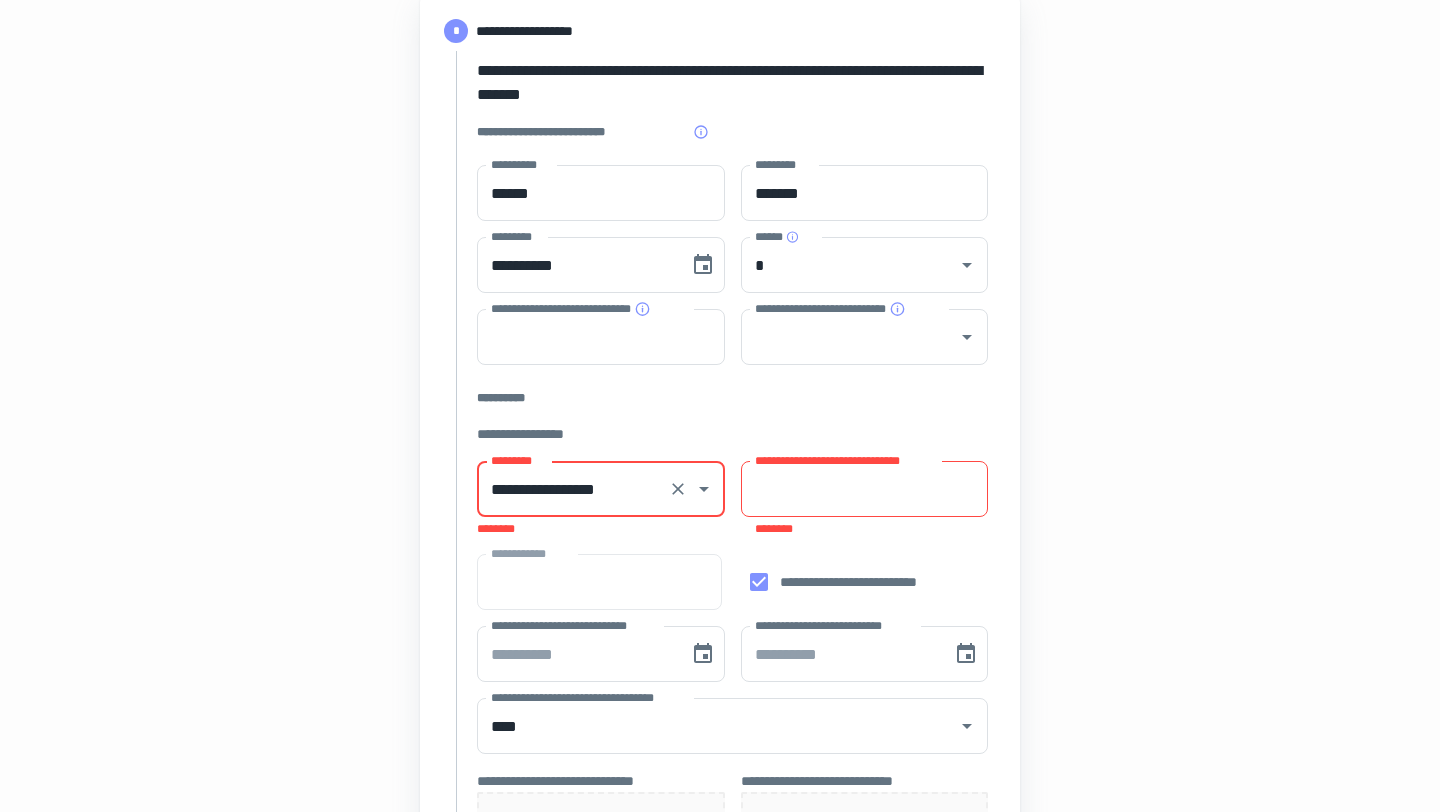 type on "**********" 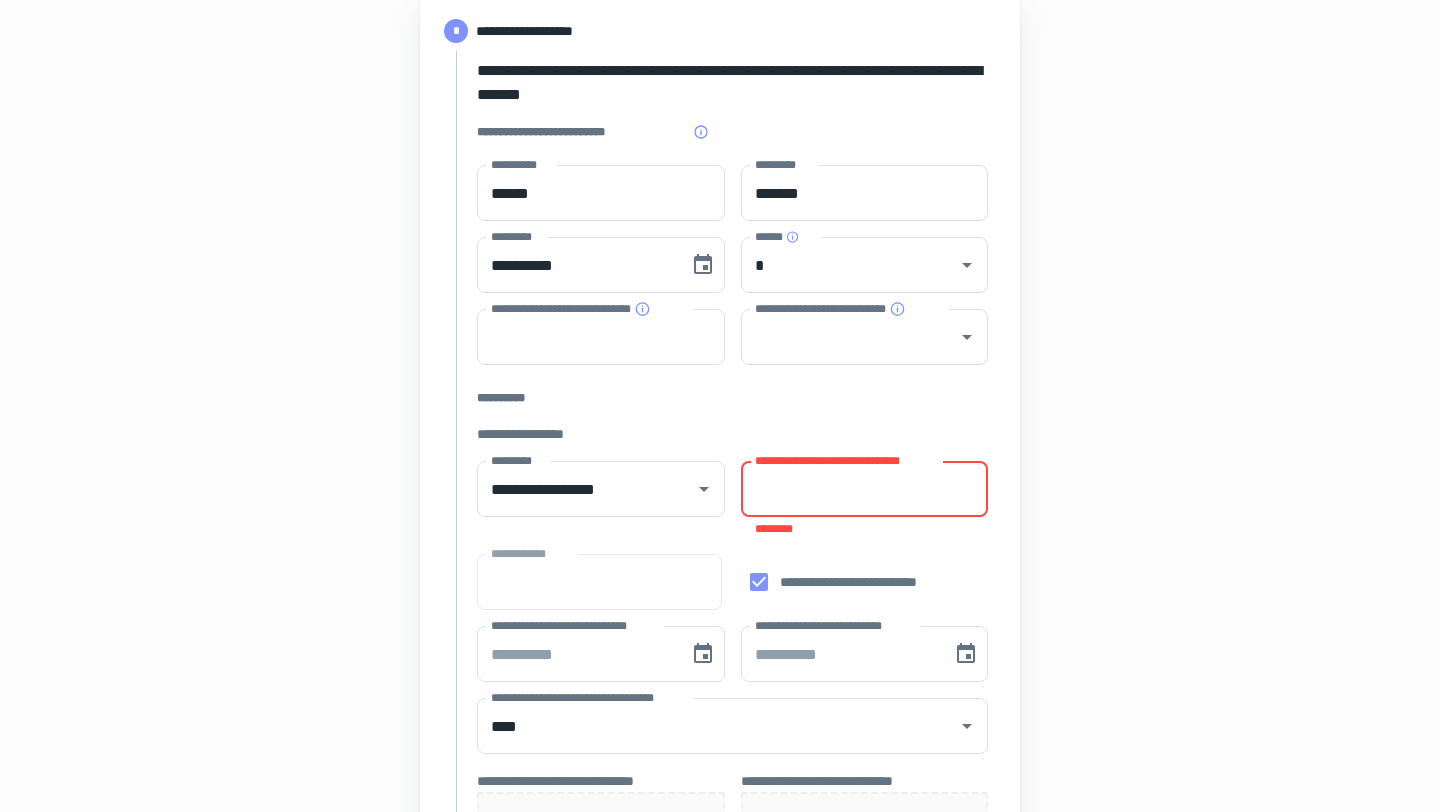 click on "**********" at bounding box center (865, 489) 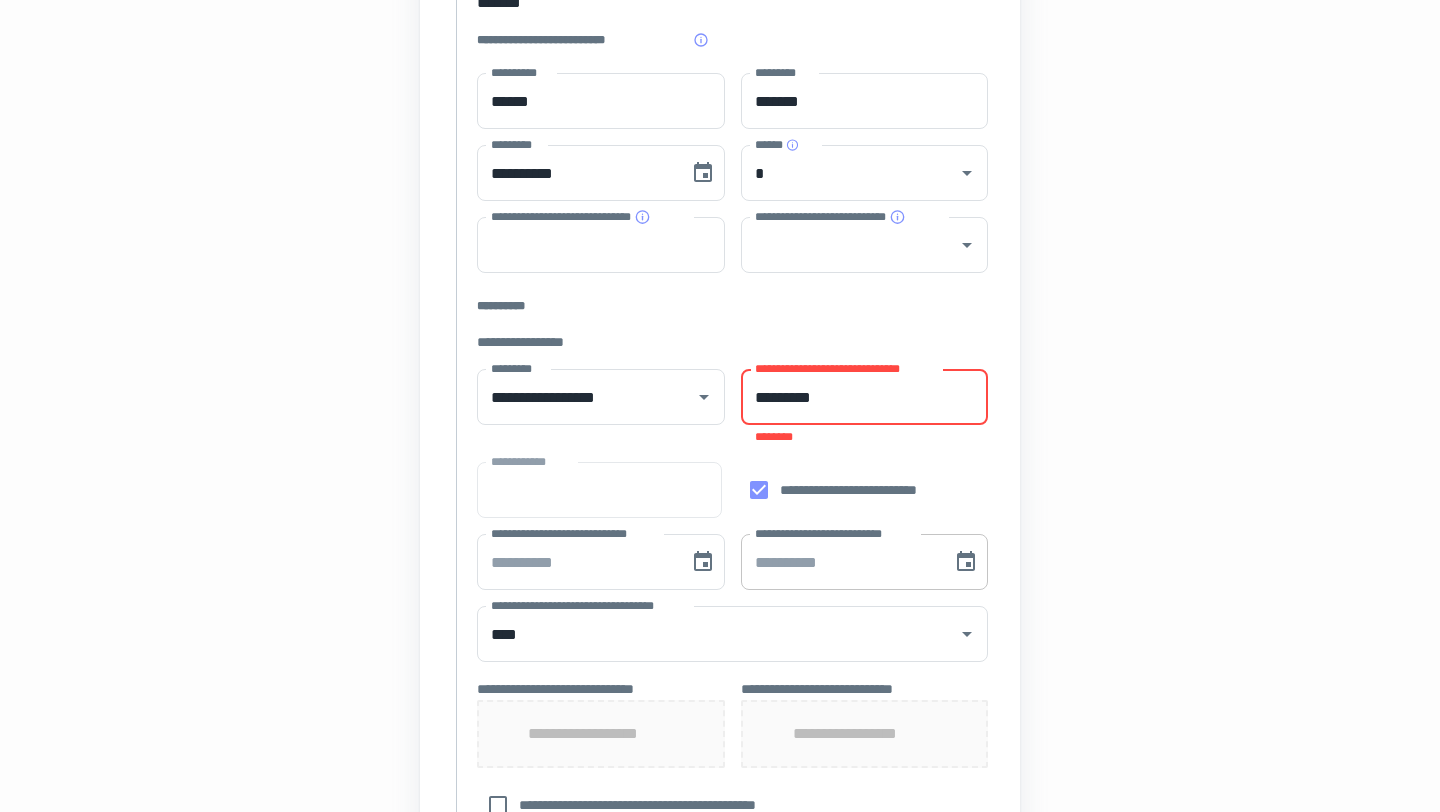 scroll, scrollTop: 352, scrollLeft: 0, axis: vertical 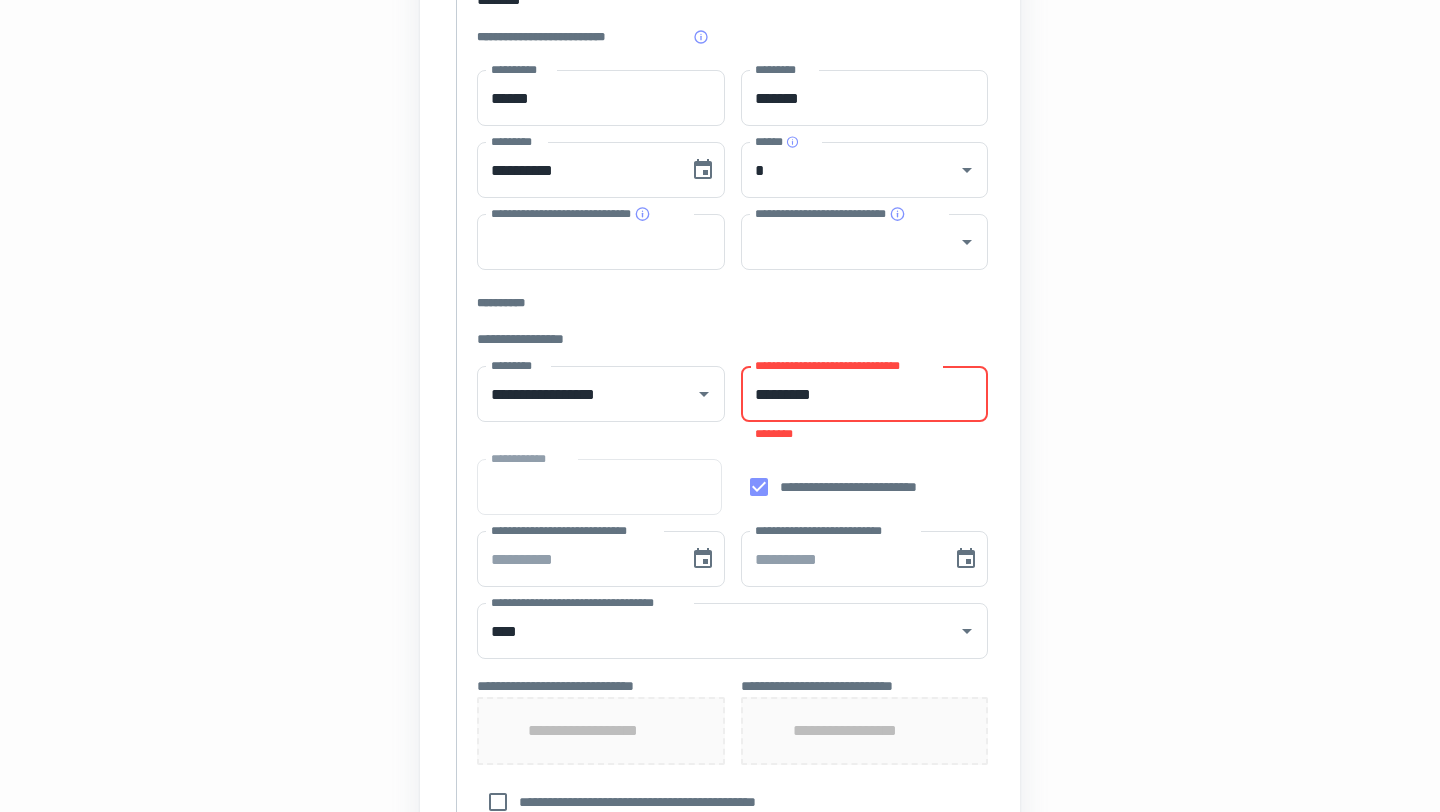 type on "*********" 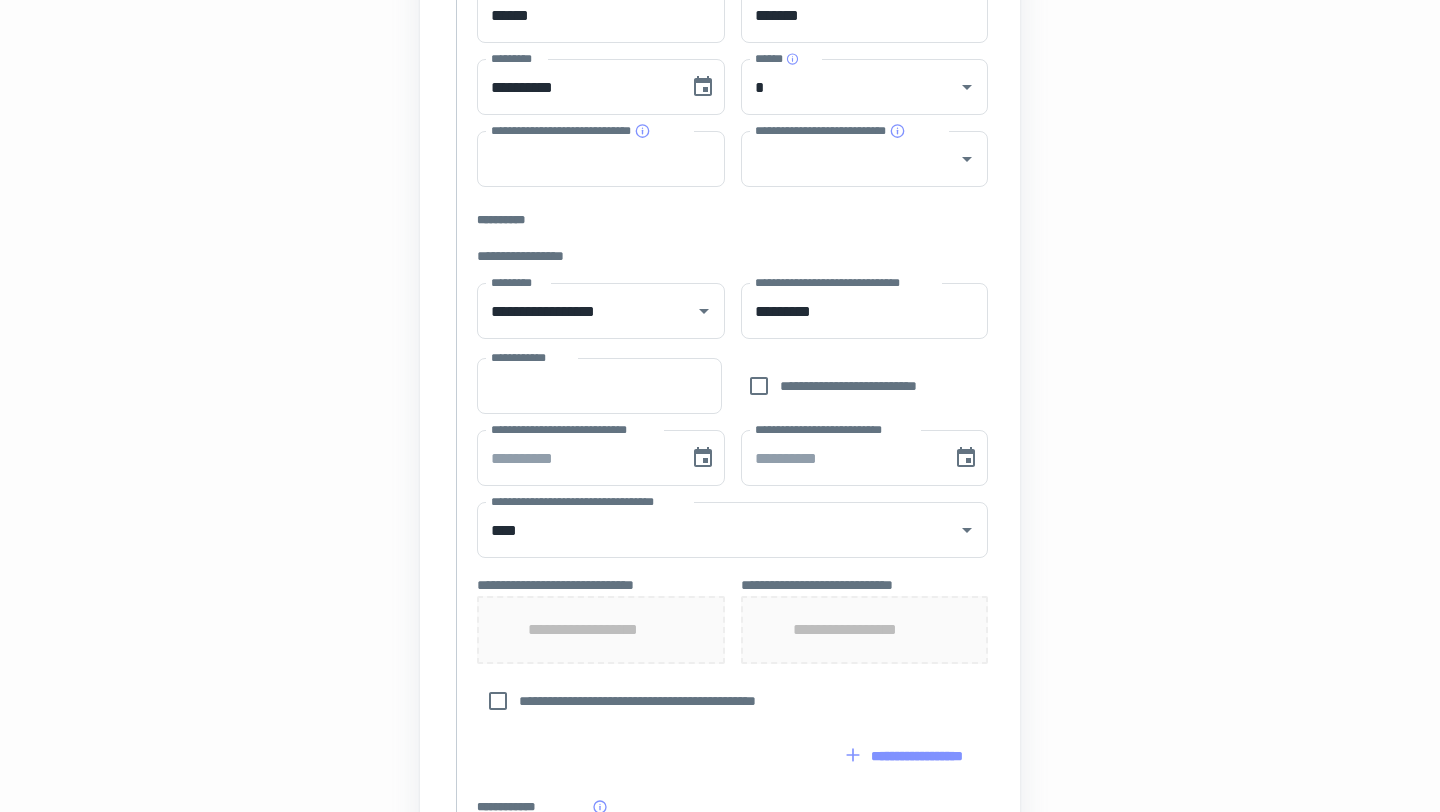 scroll, scrollTop: 443, scrollLeft: 0, axis: vertical 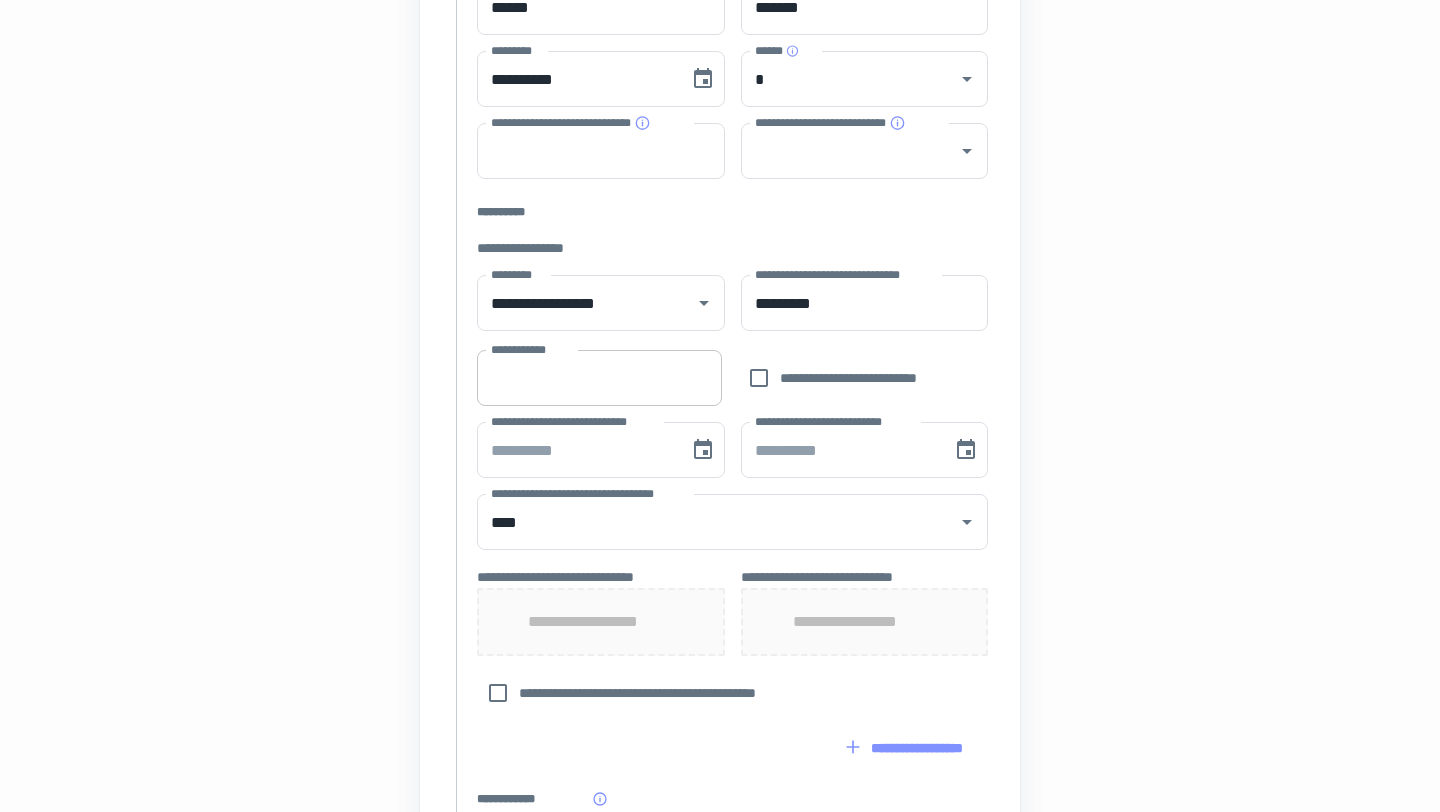 click on "**********" at bounding box center [599, 378] 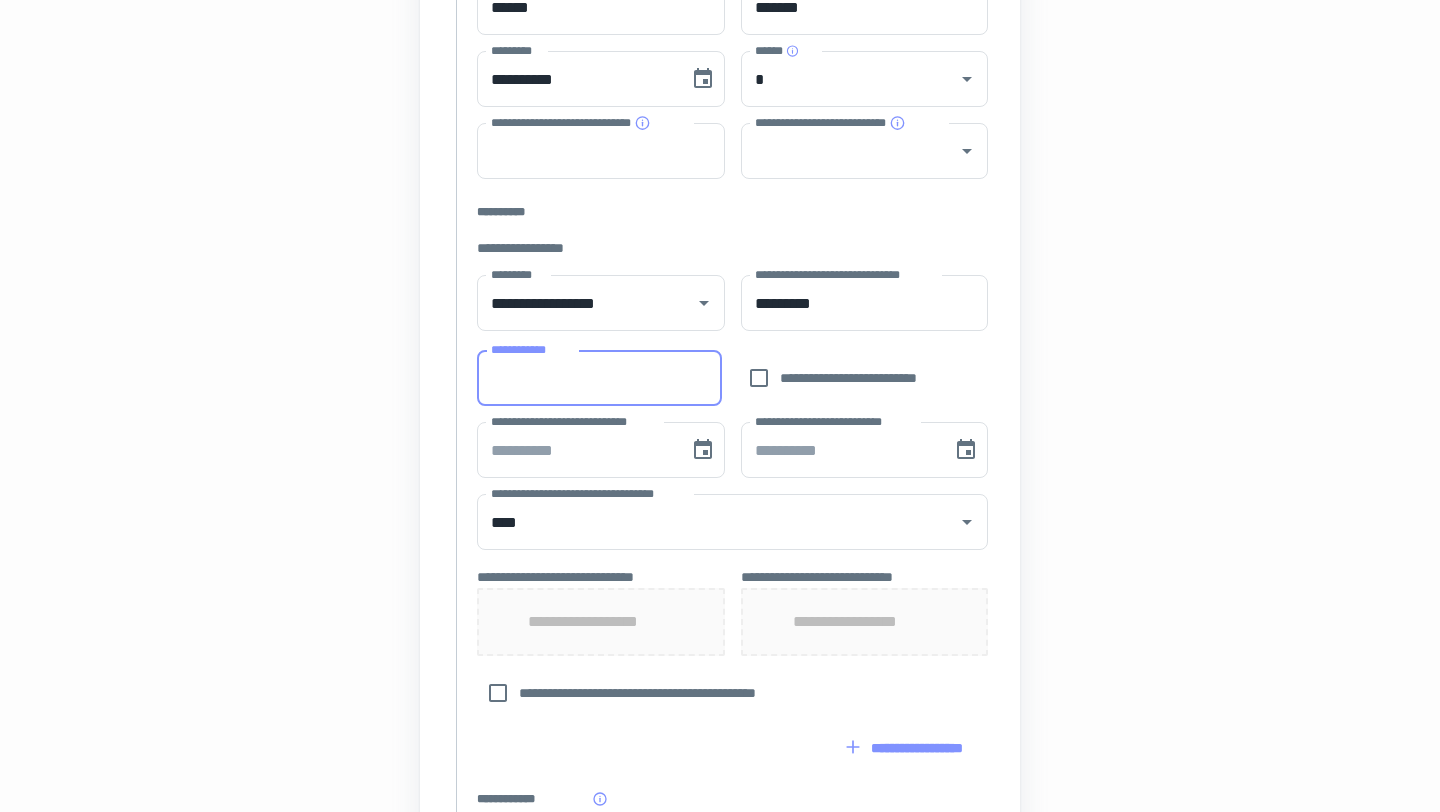 paste on "*******" 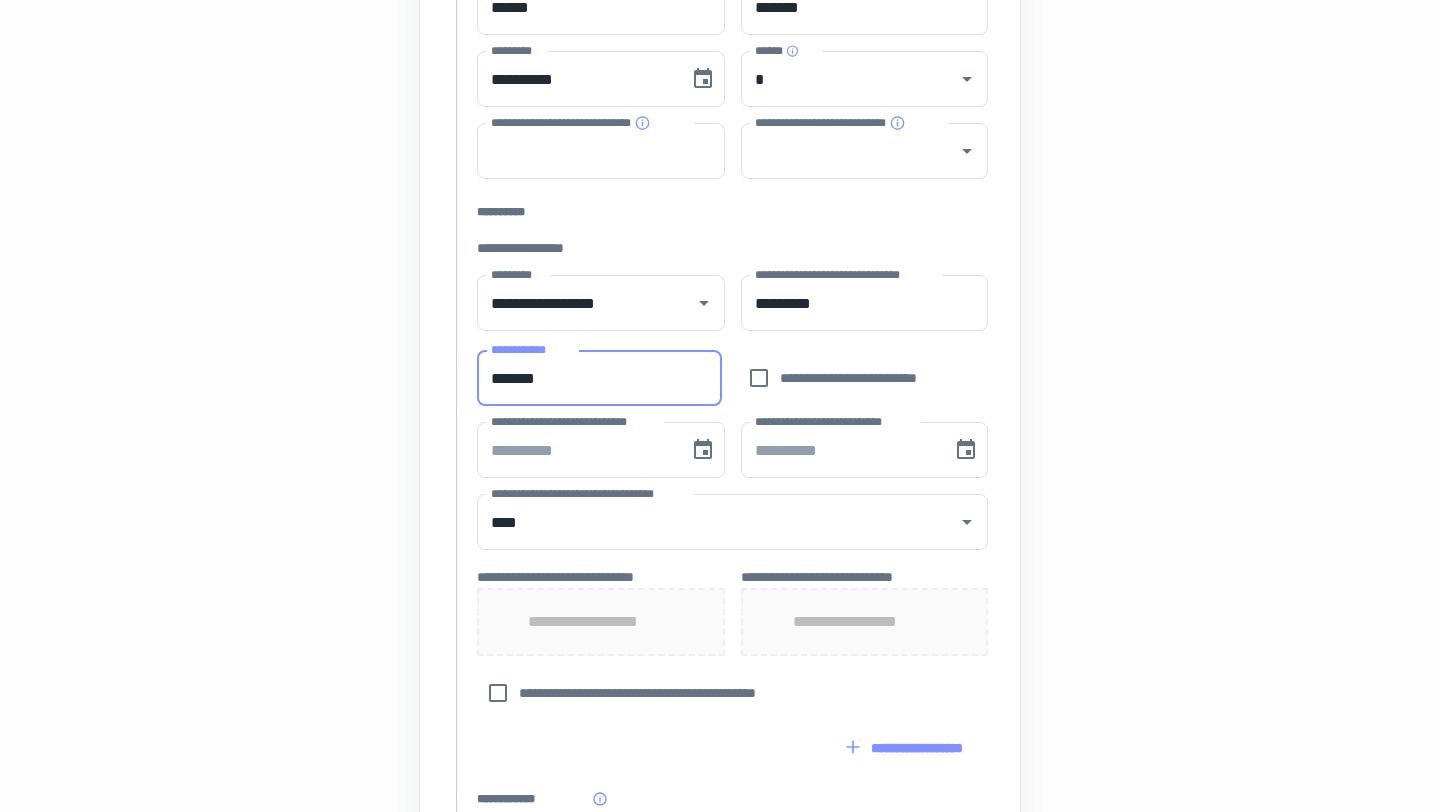 type on "*******" 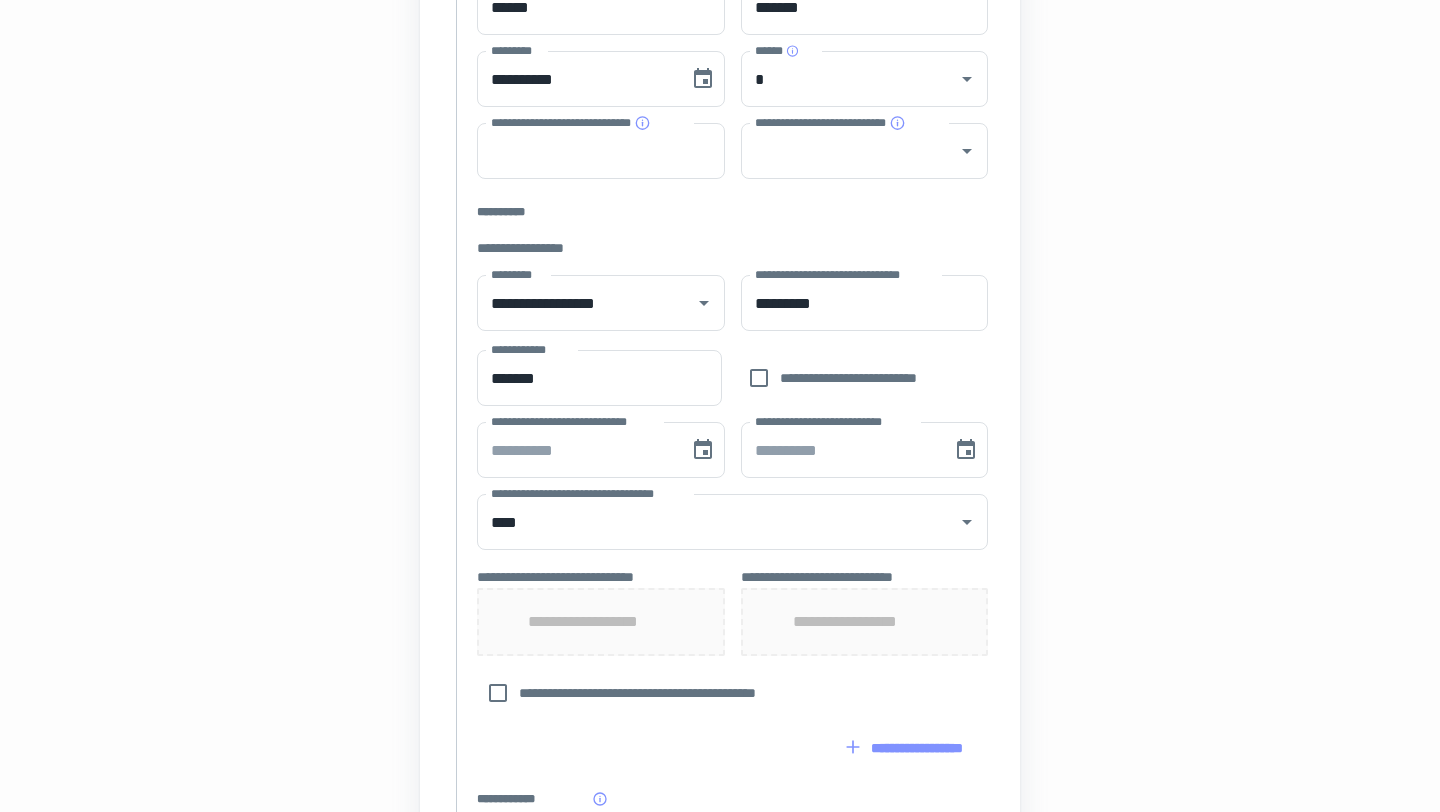click on "**********" at bounding box center (720, 468) 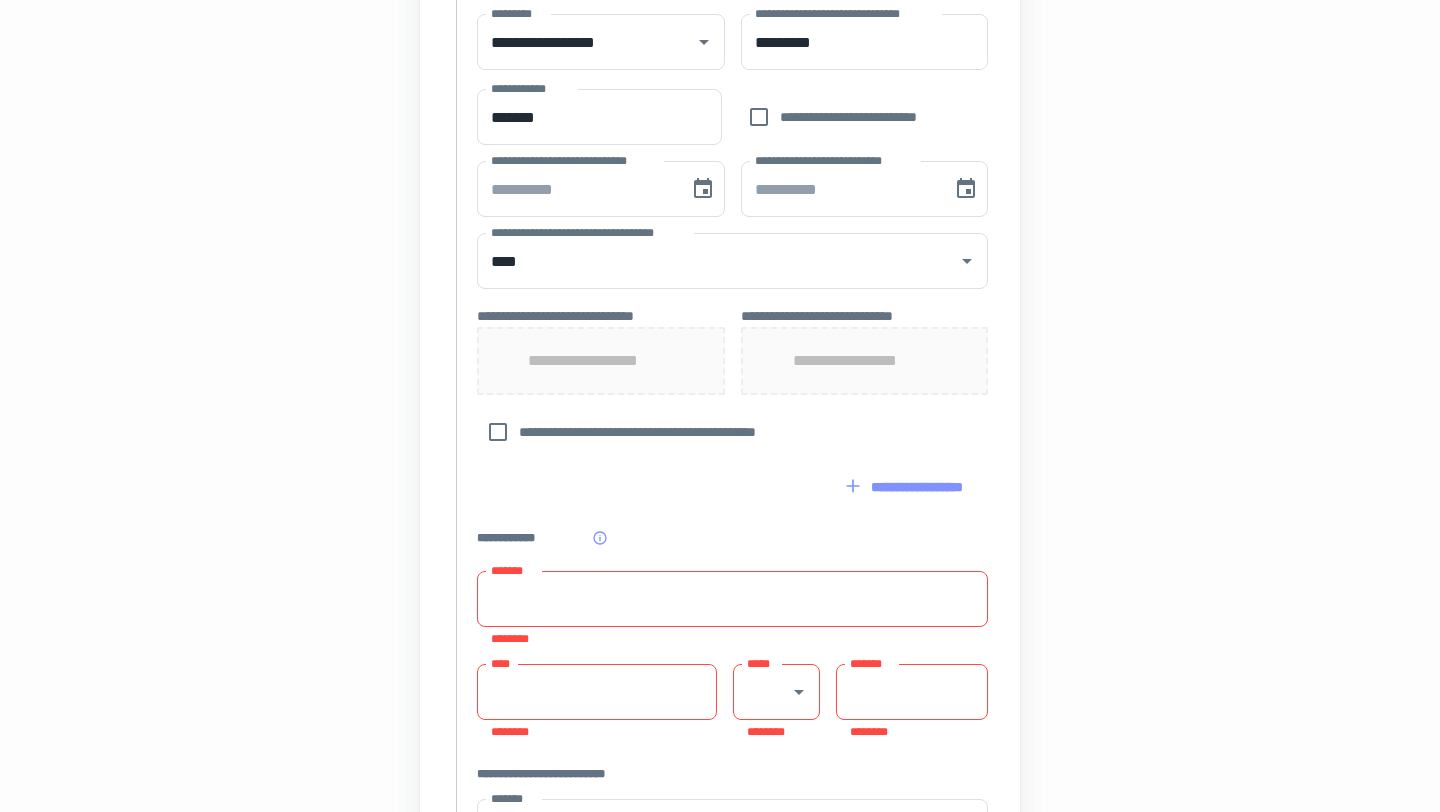 scroll, scrollTop: 711, scrollLeft: 0, axis: vertical 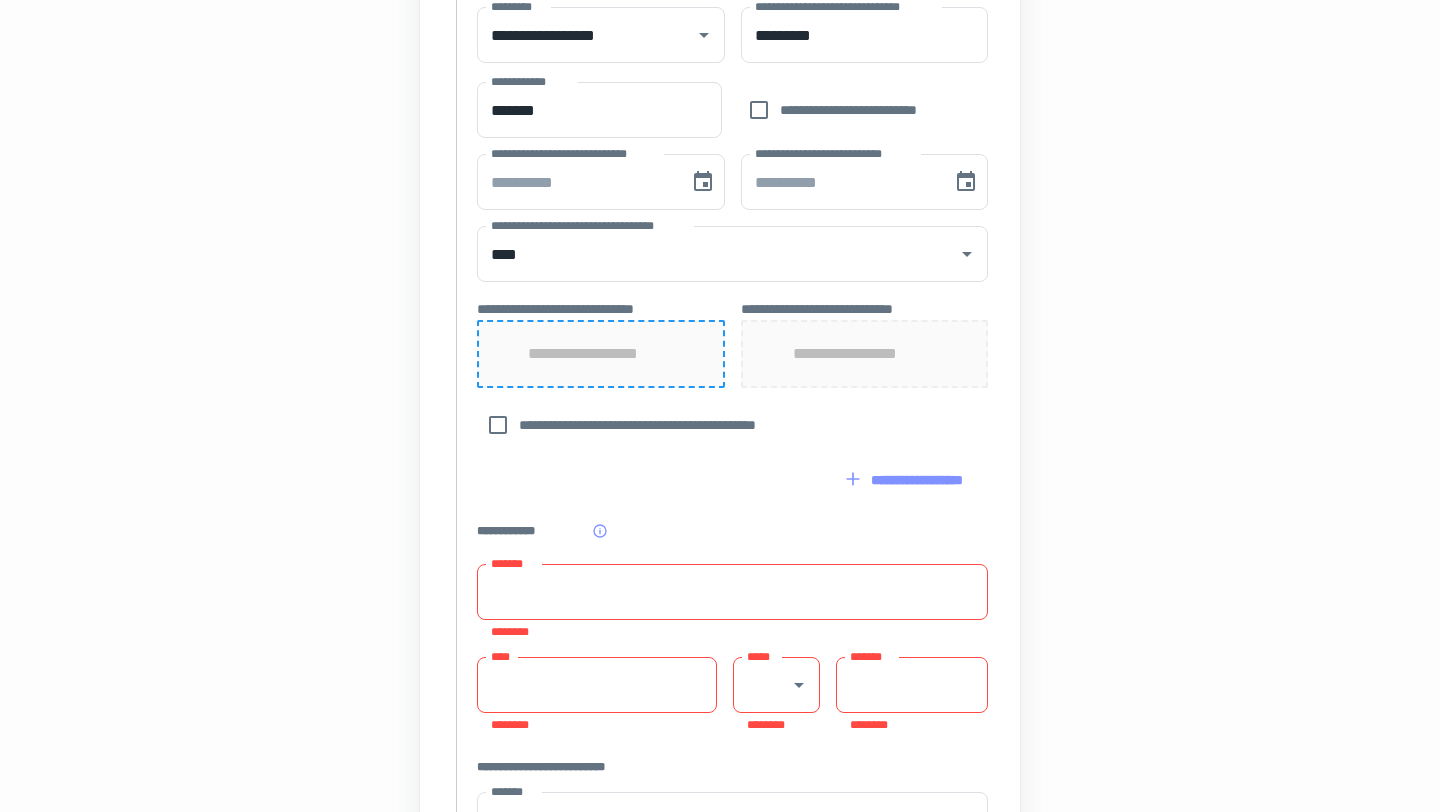 click on "**********" at bounding box center [601, 354] 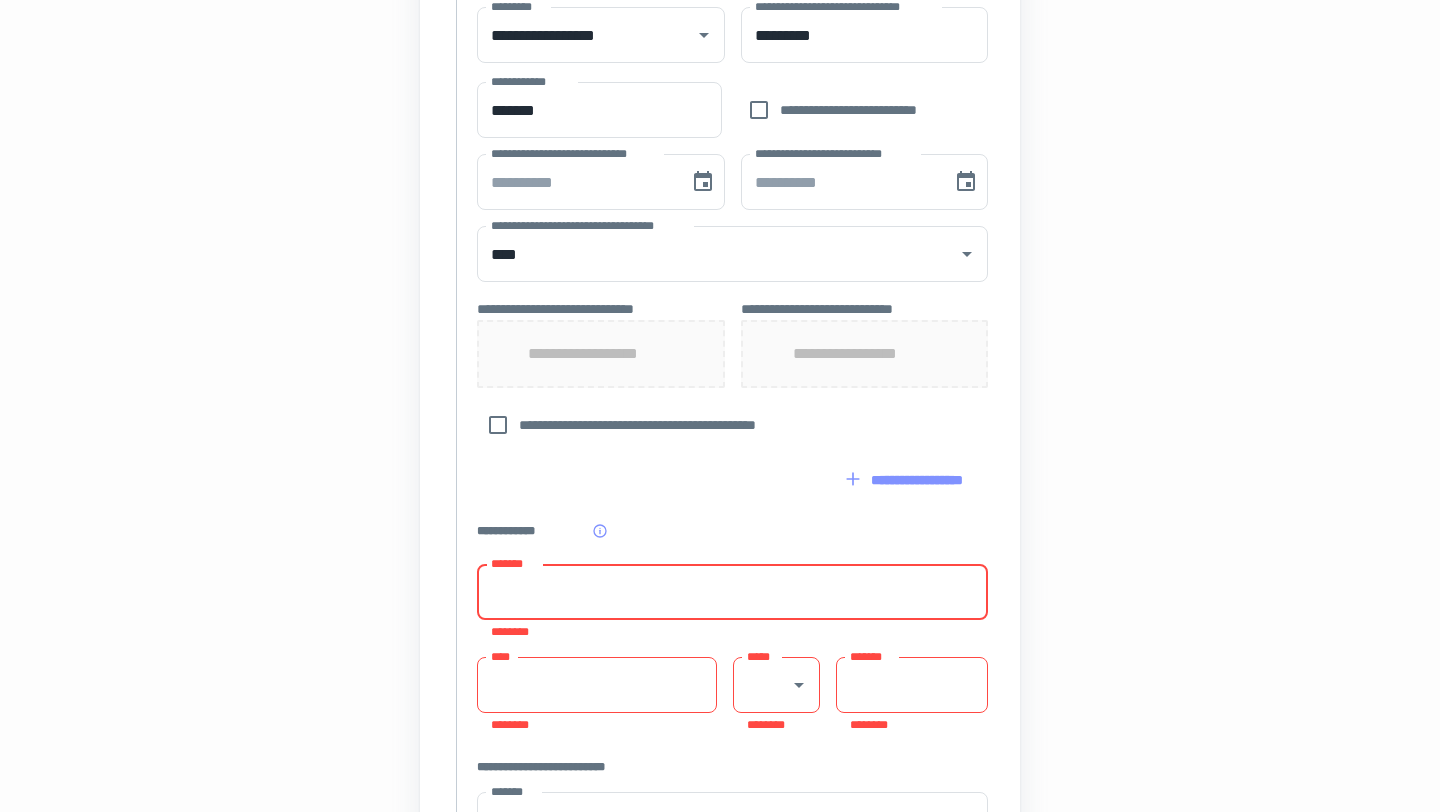 click on "*******" at bounding box center (732, 592) 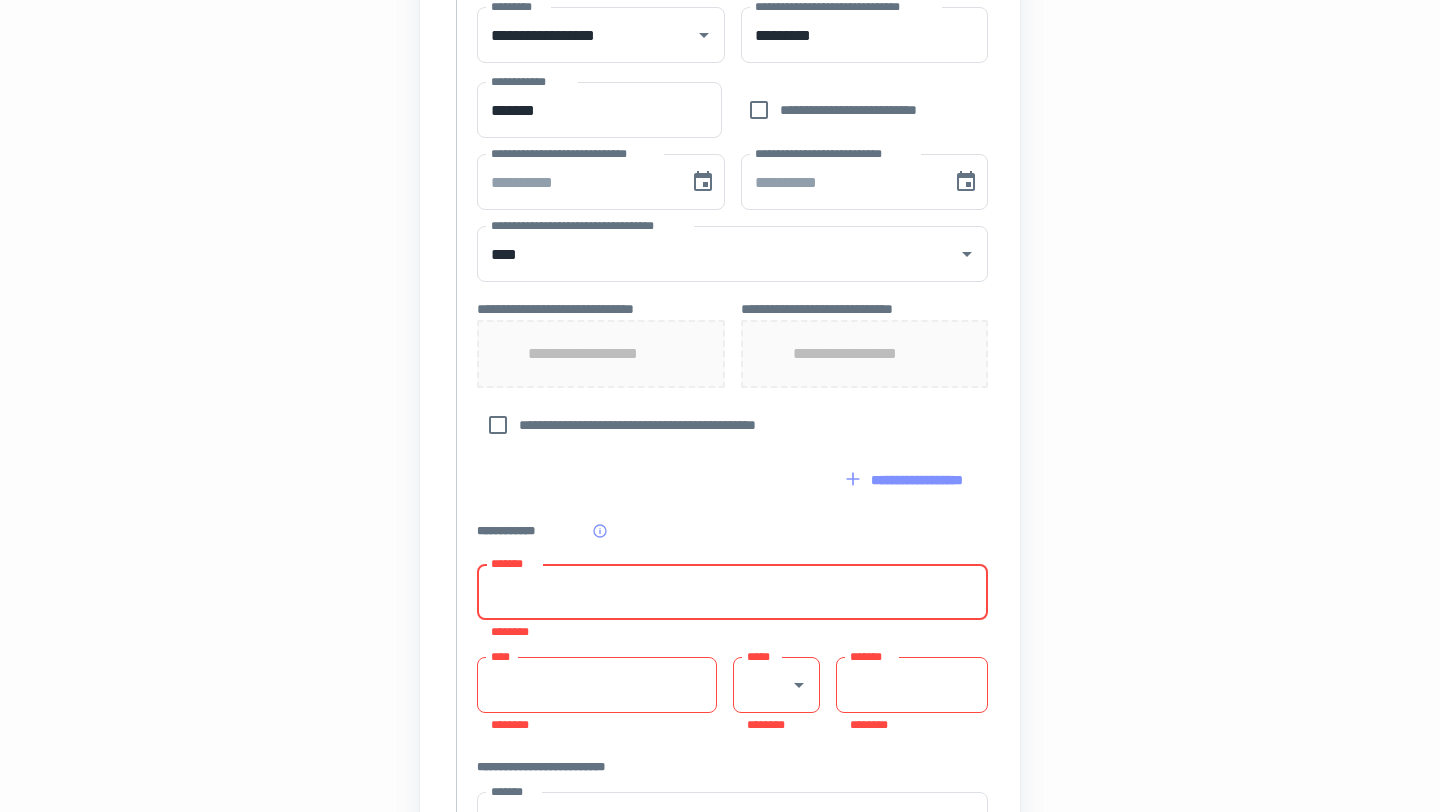 type on "**********" 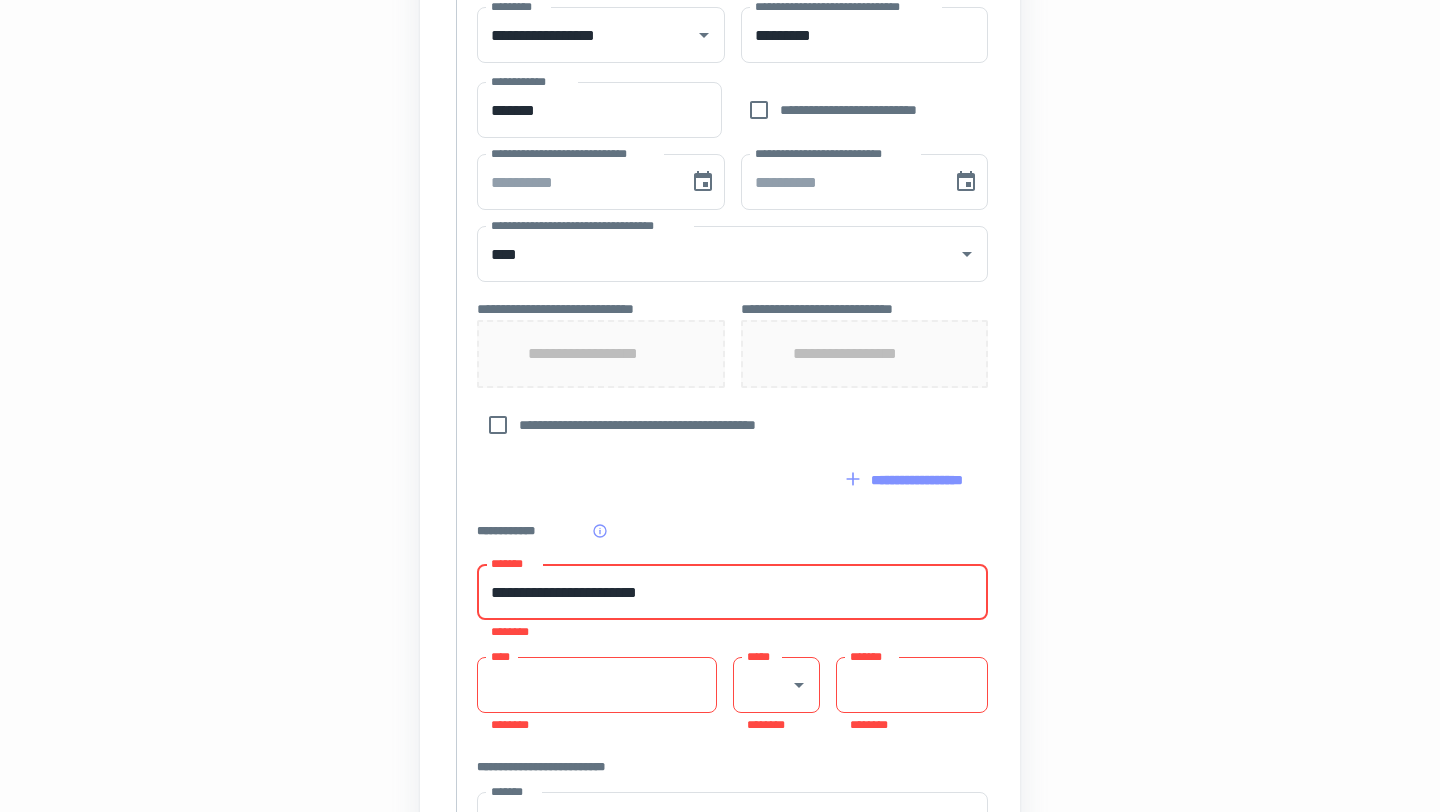 type on "********" 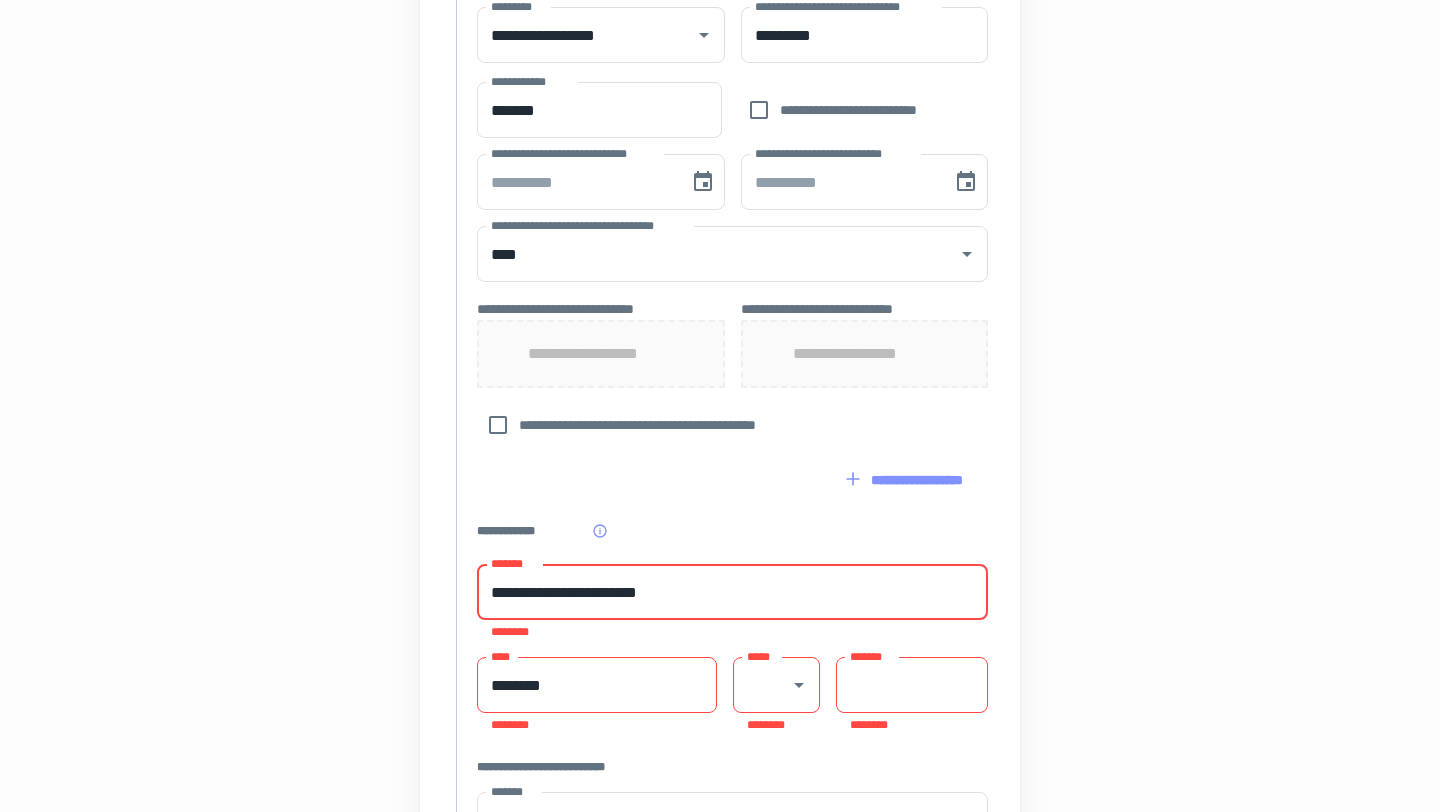 type on "**" 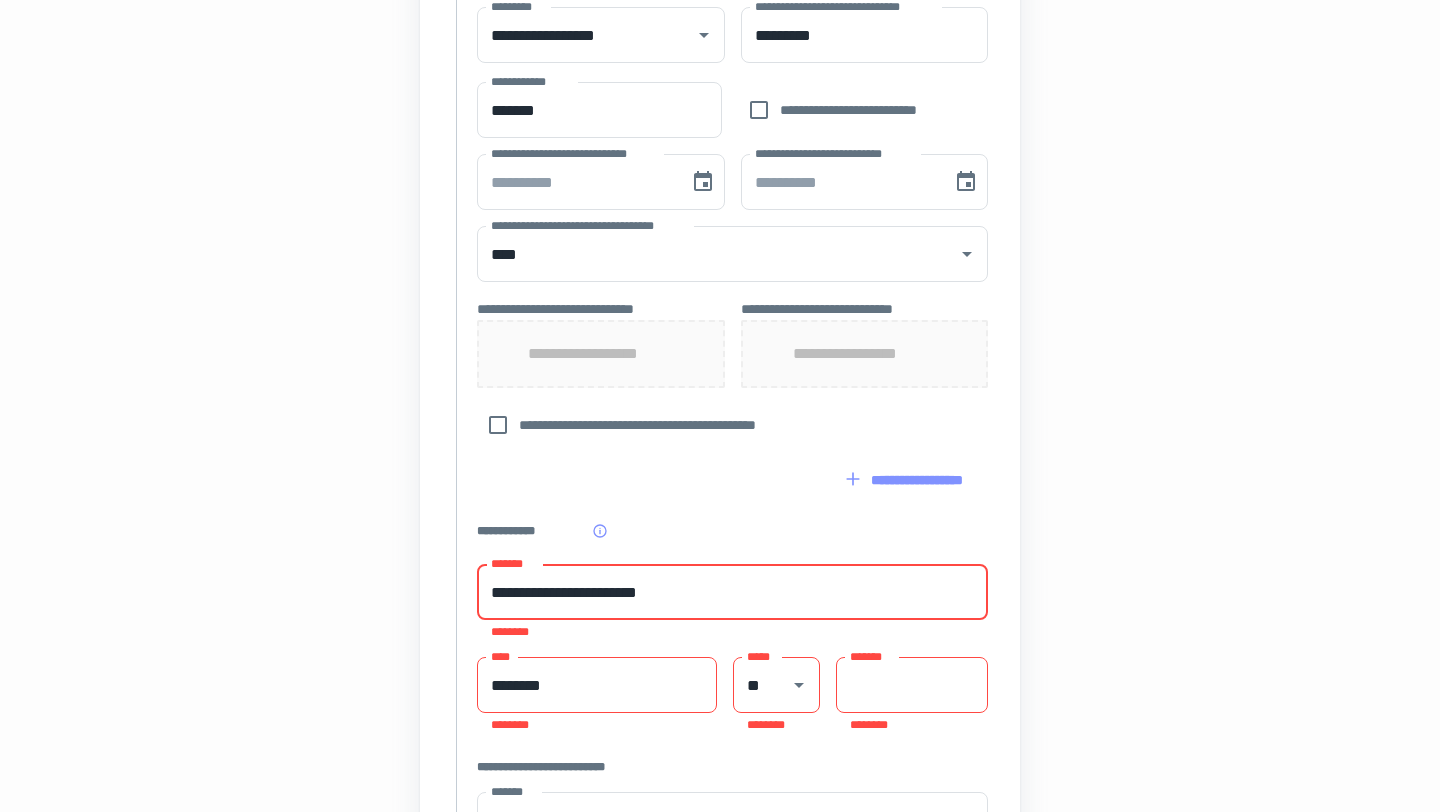 type on "*****" 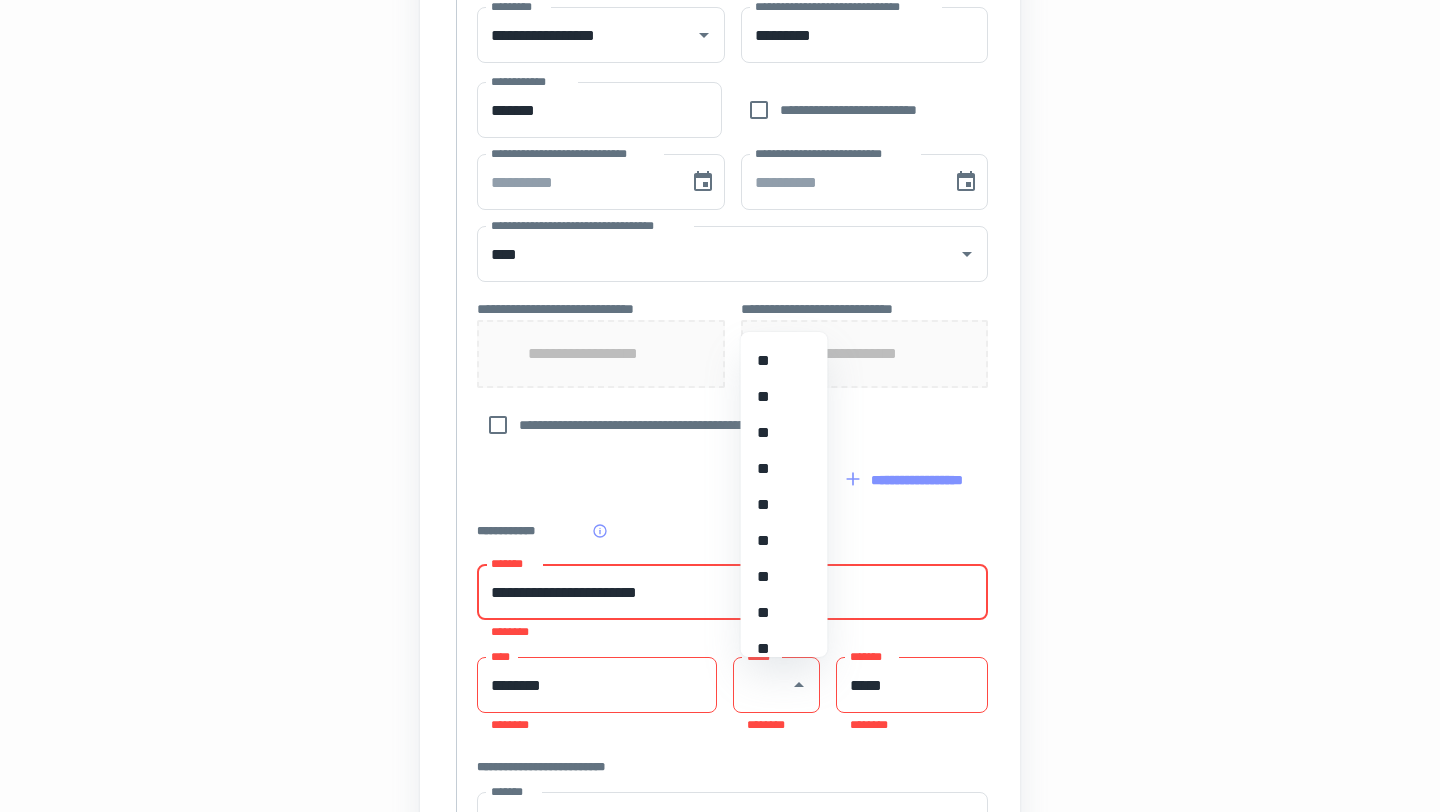 scroll, scrollTop: 1219, scrollLeft: 0, axis: vertical 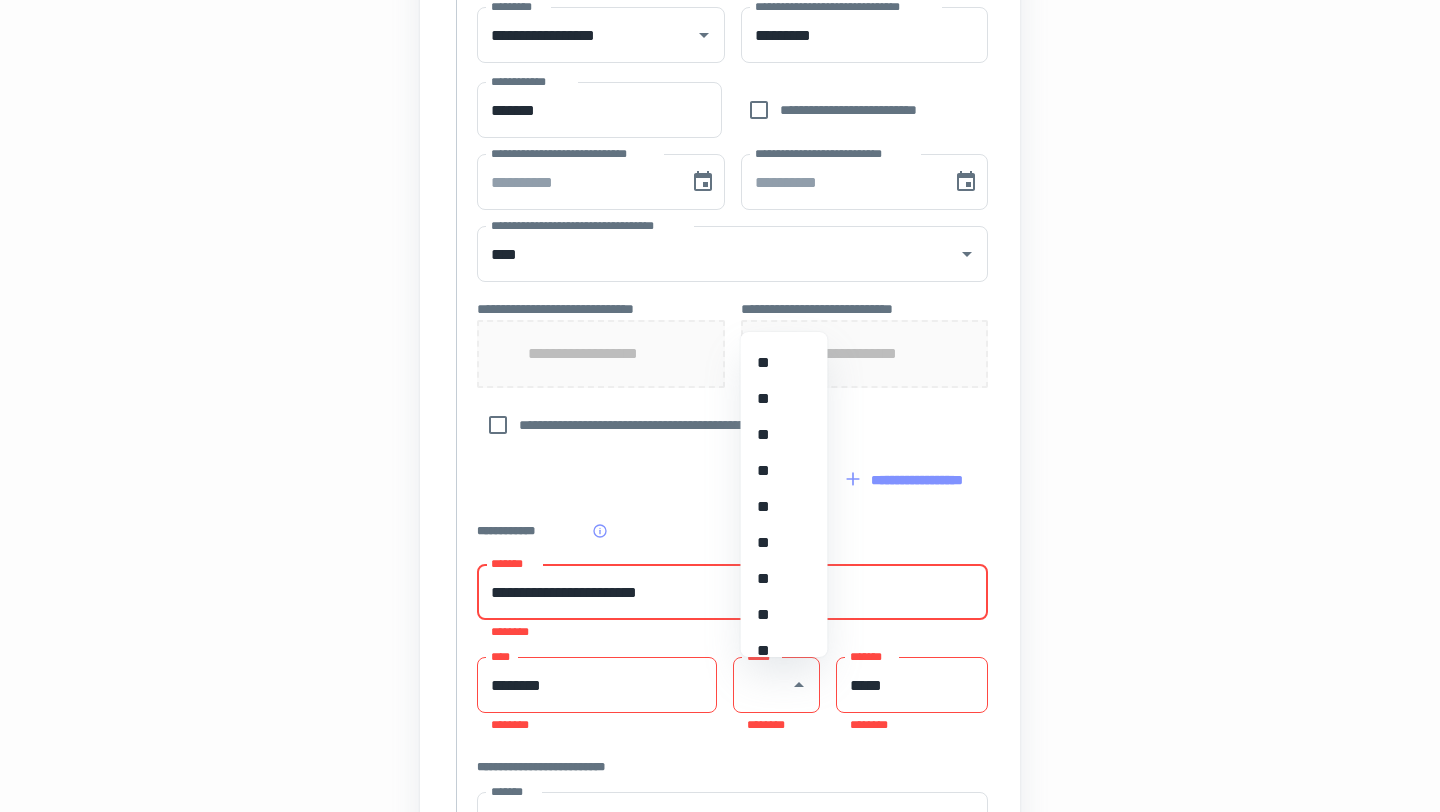 click on "**" at bounding box center [784, 435] 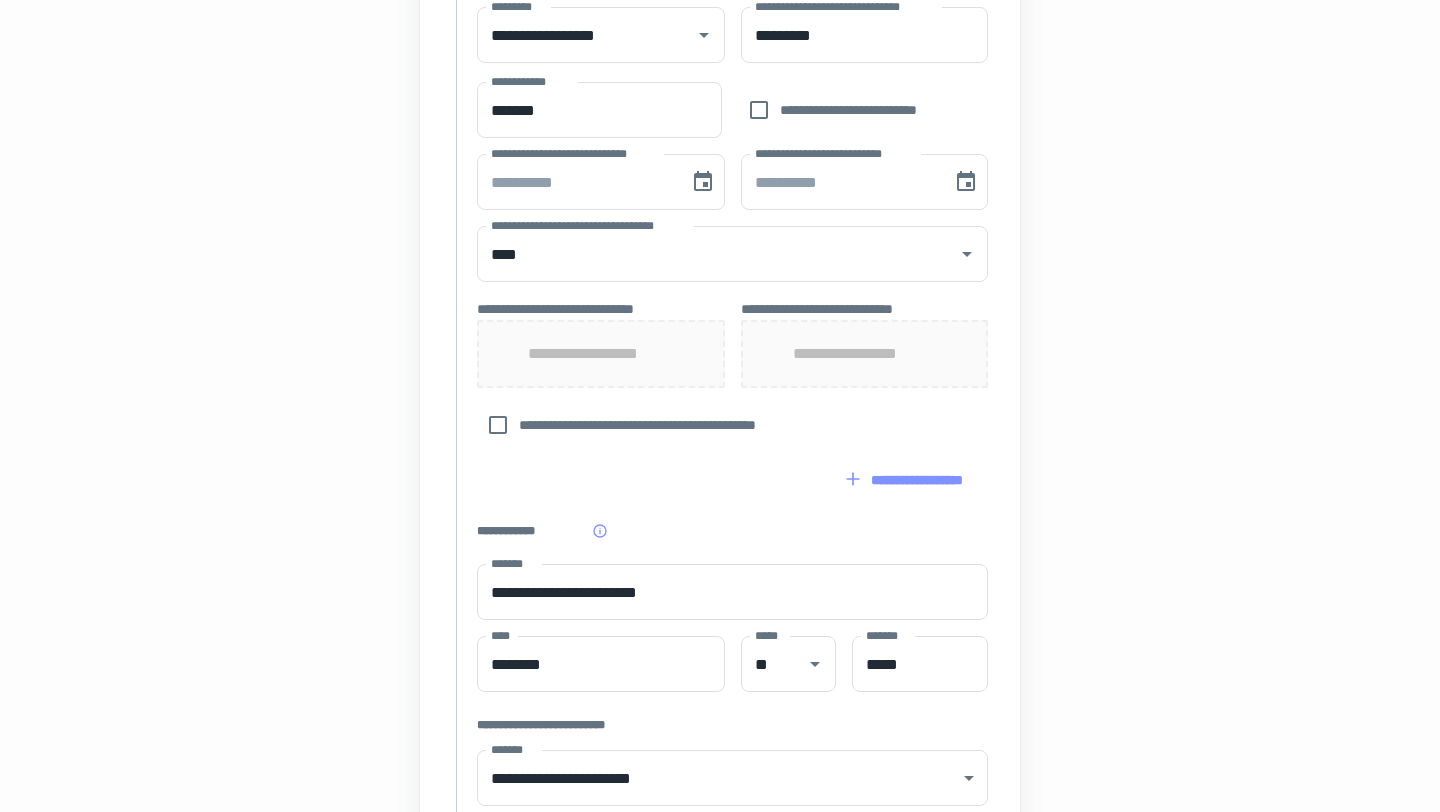click on "**********" at bounding box center (732, 180) 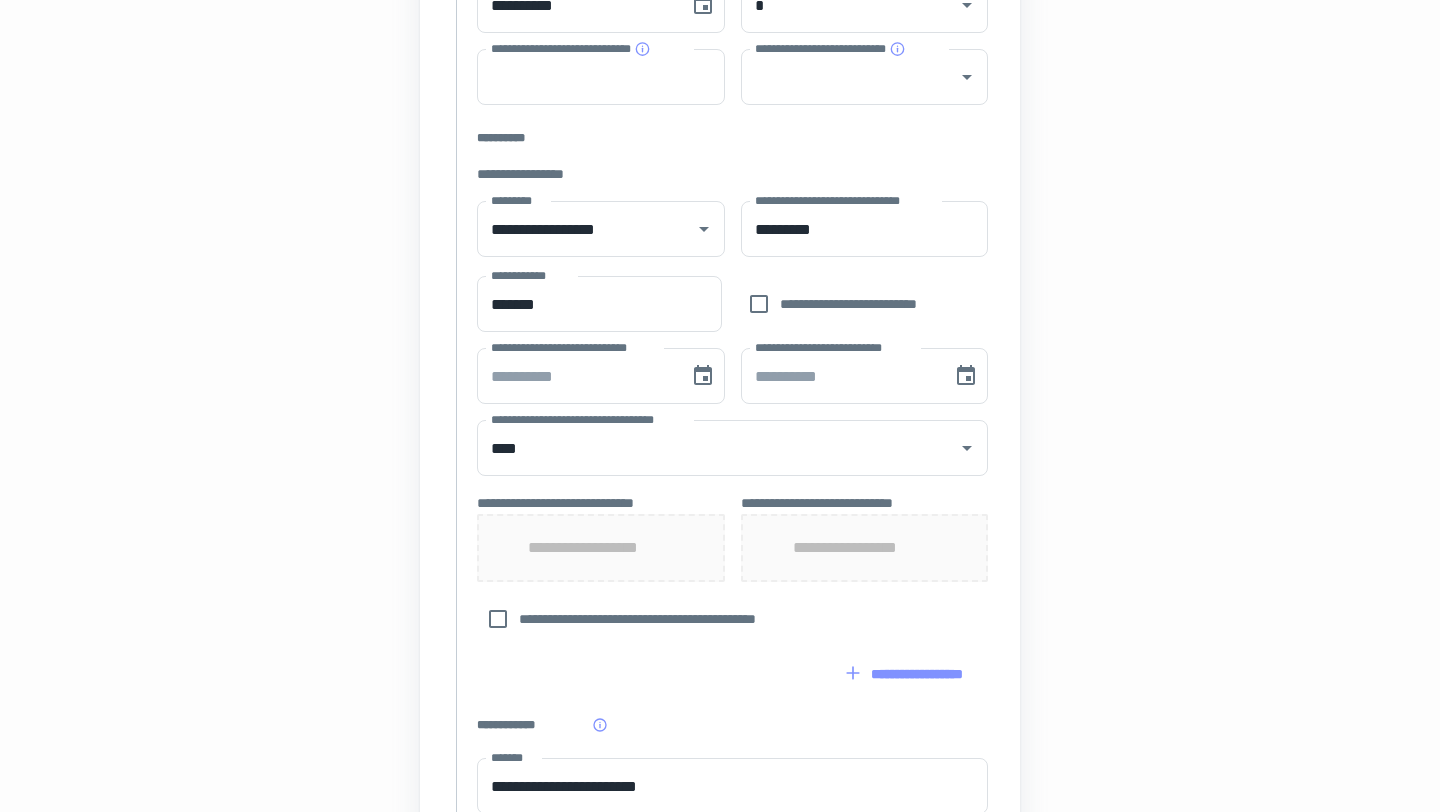 scroll, scrollTop: 487, scrollLeft: 0, axis: vertical 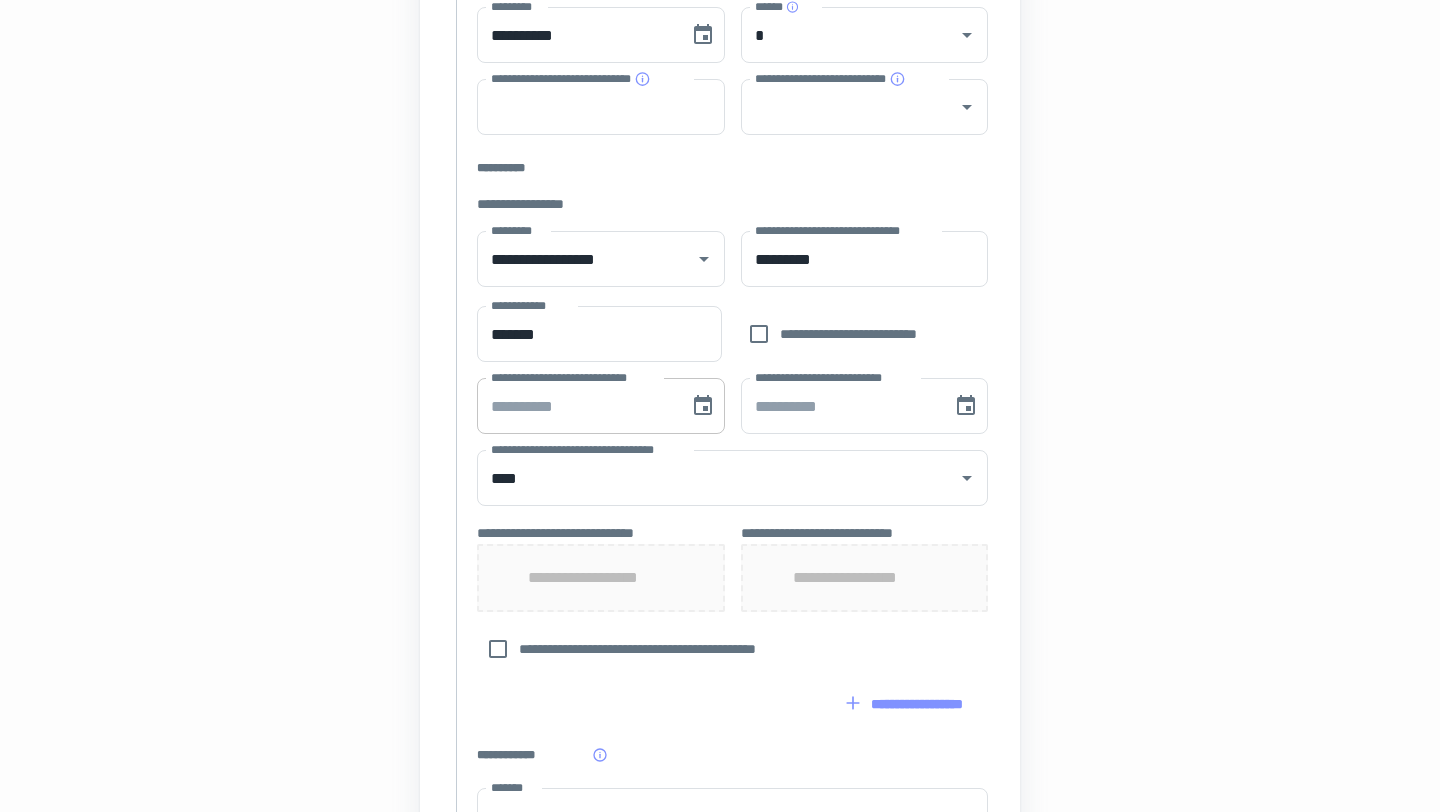 type on "**********" 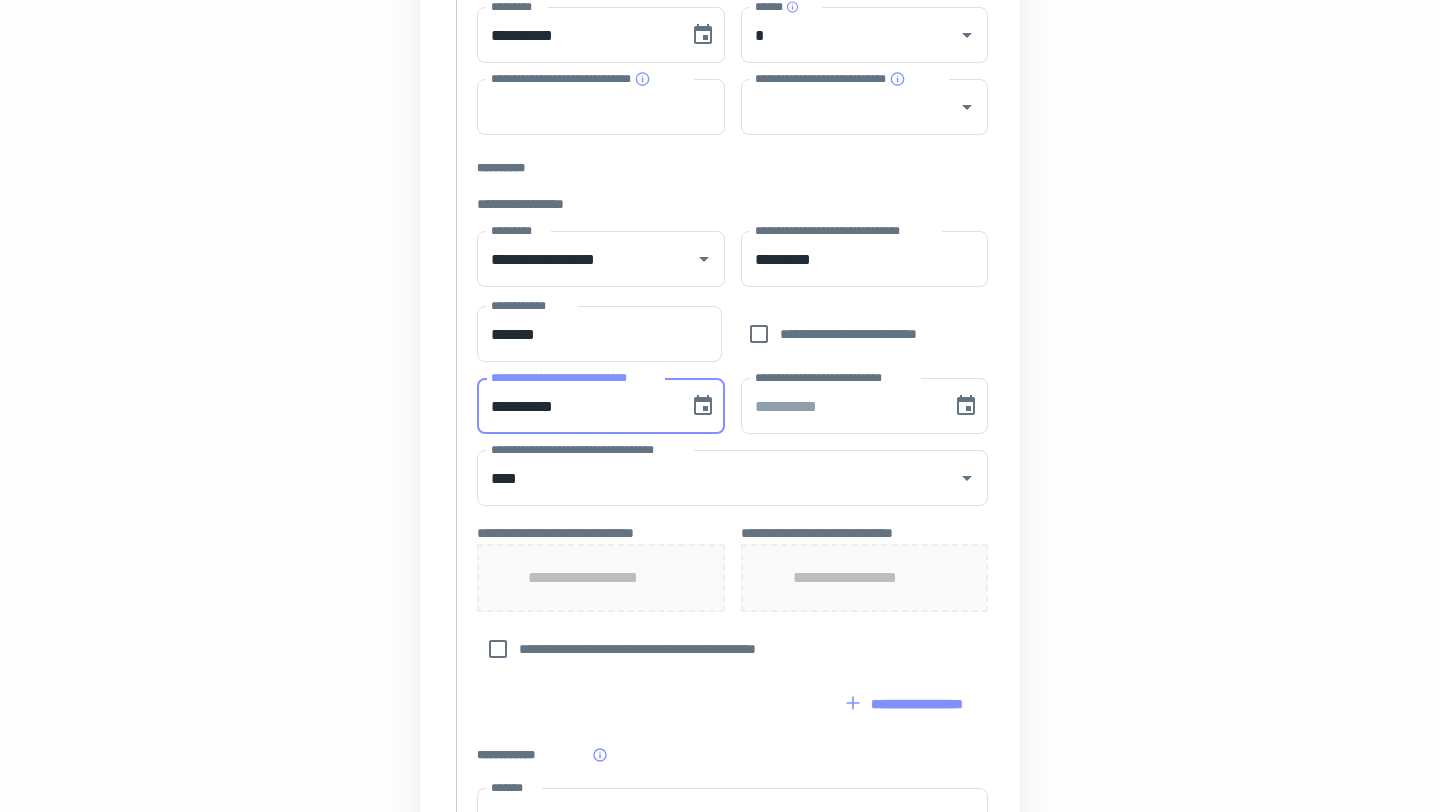click on "**********" at bounding box center [576, 406] 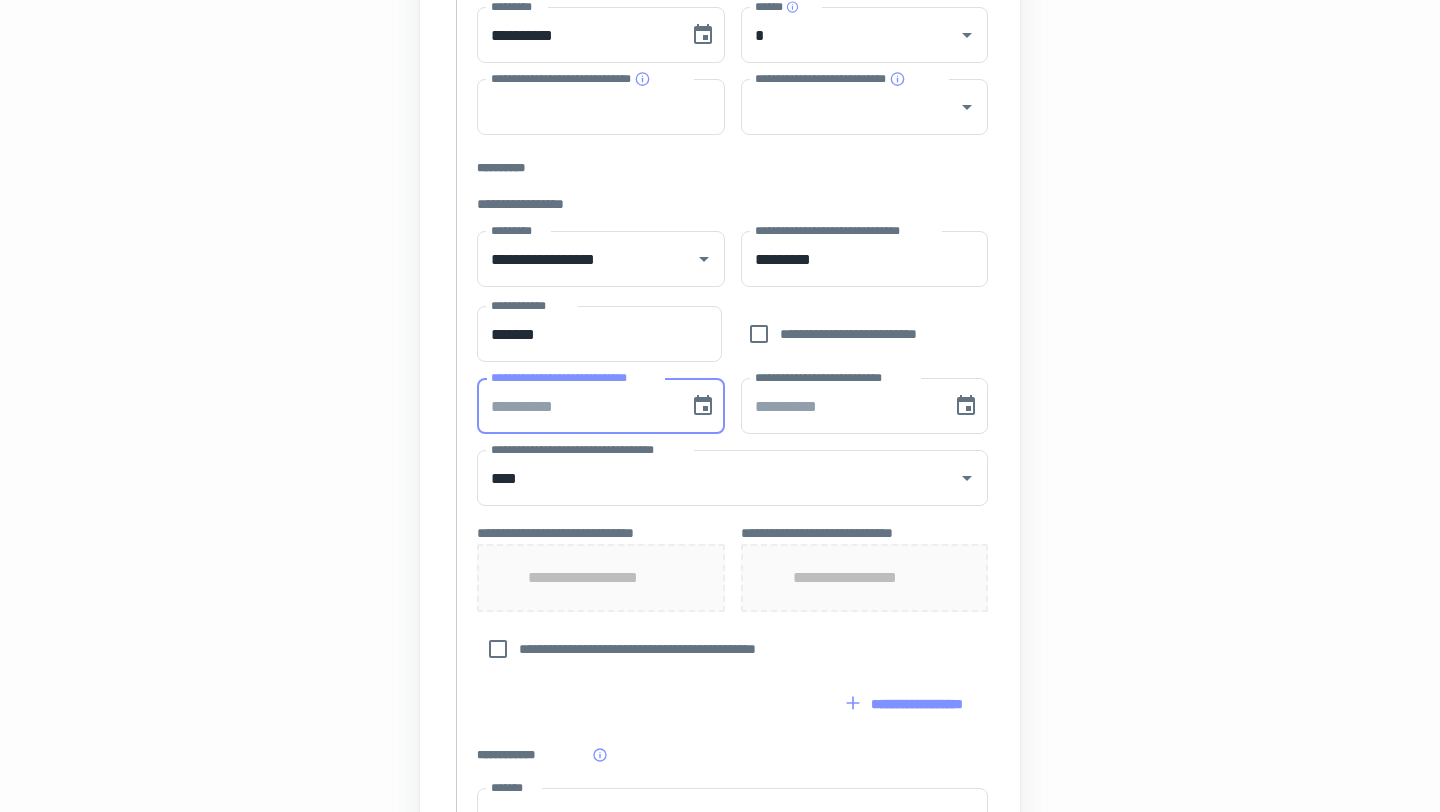 click on "**********" at bounding box center (732, 168) 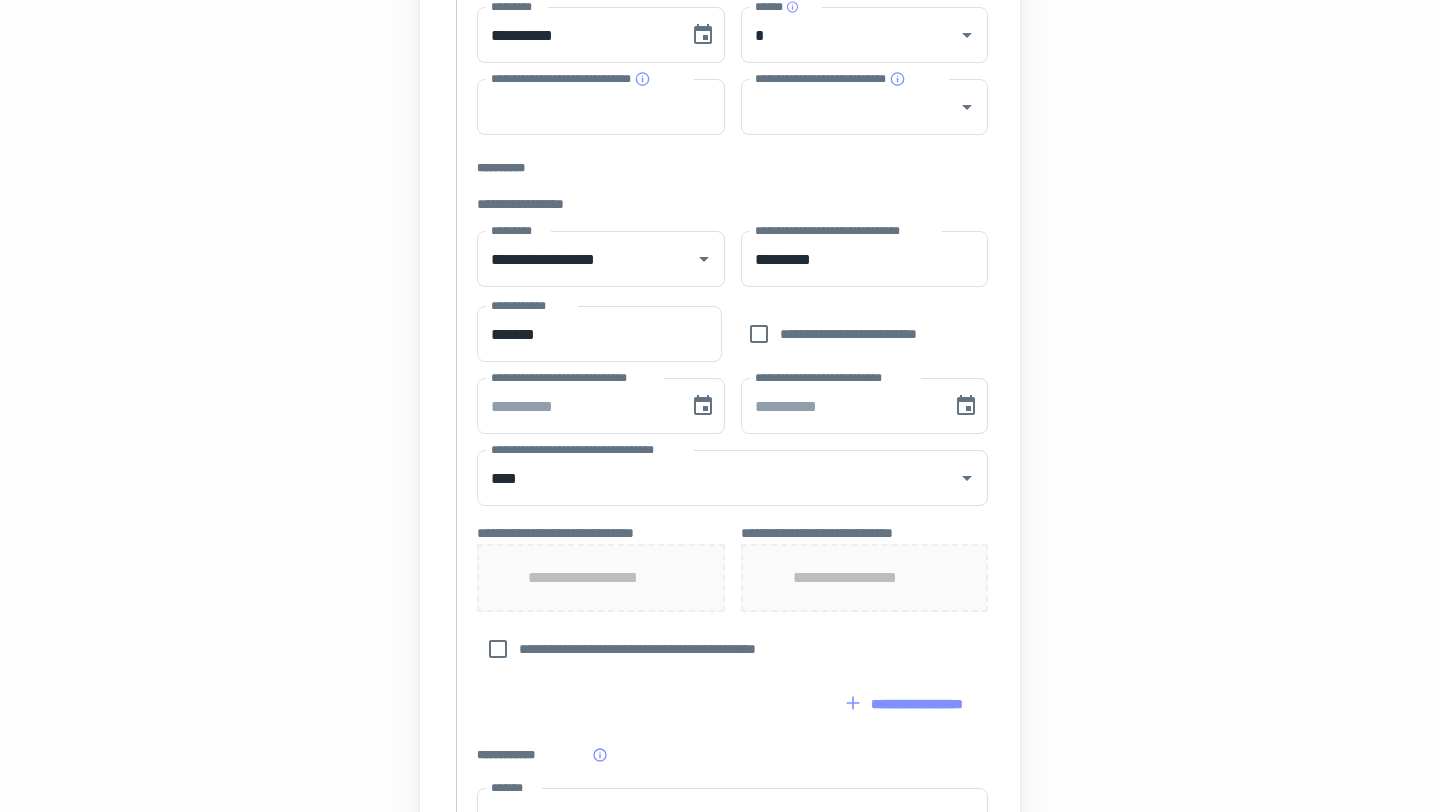 click on "**********" at bounding box center [601, 578] 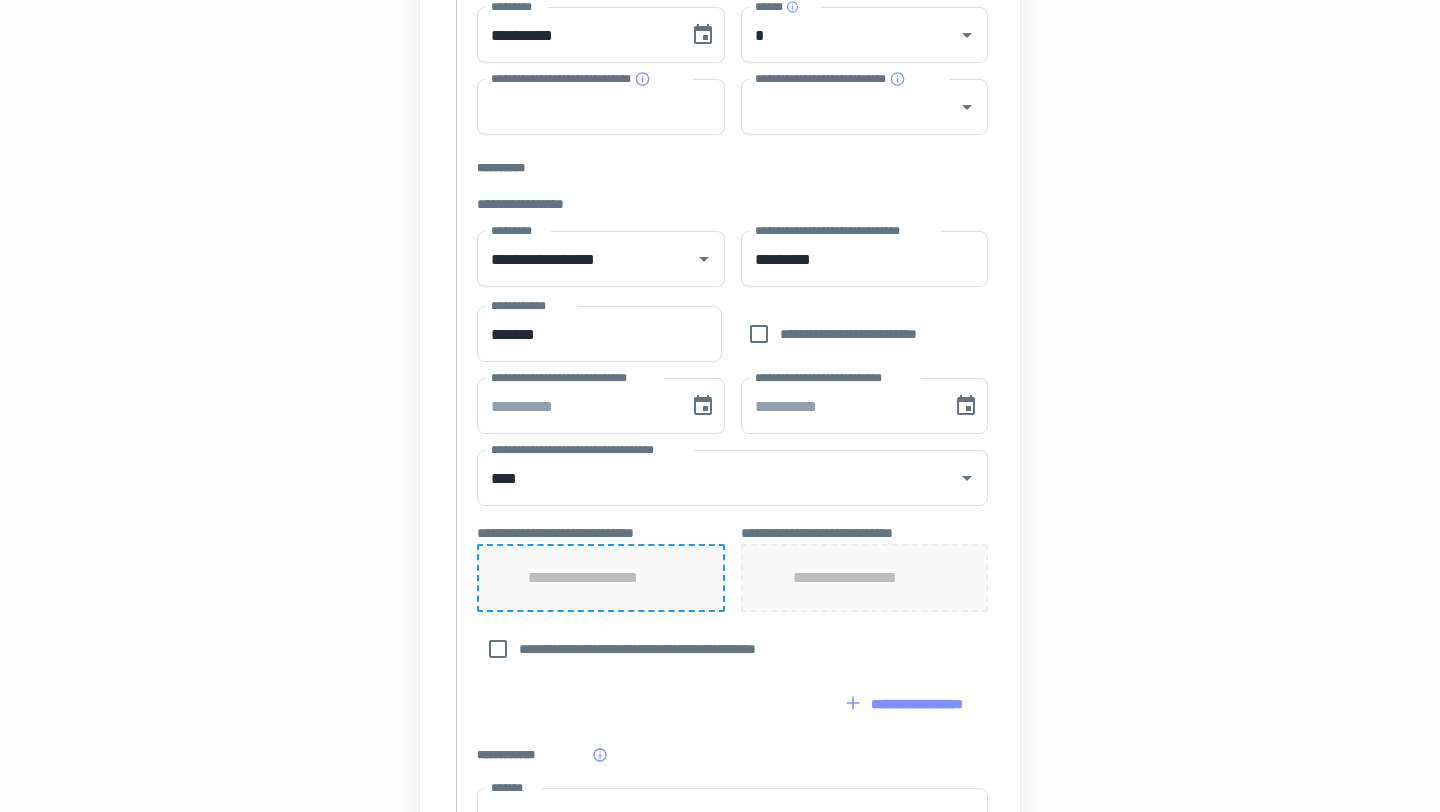 click on "**********" at bounding box center (601, 578) 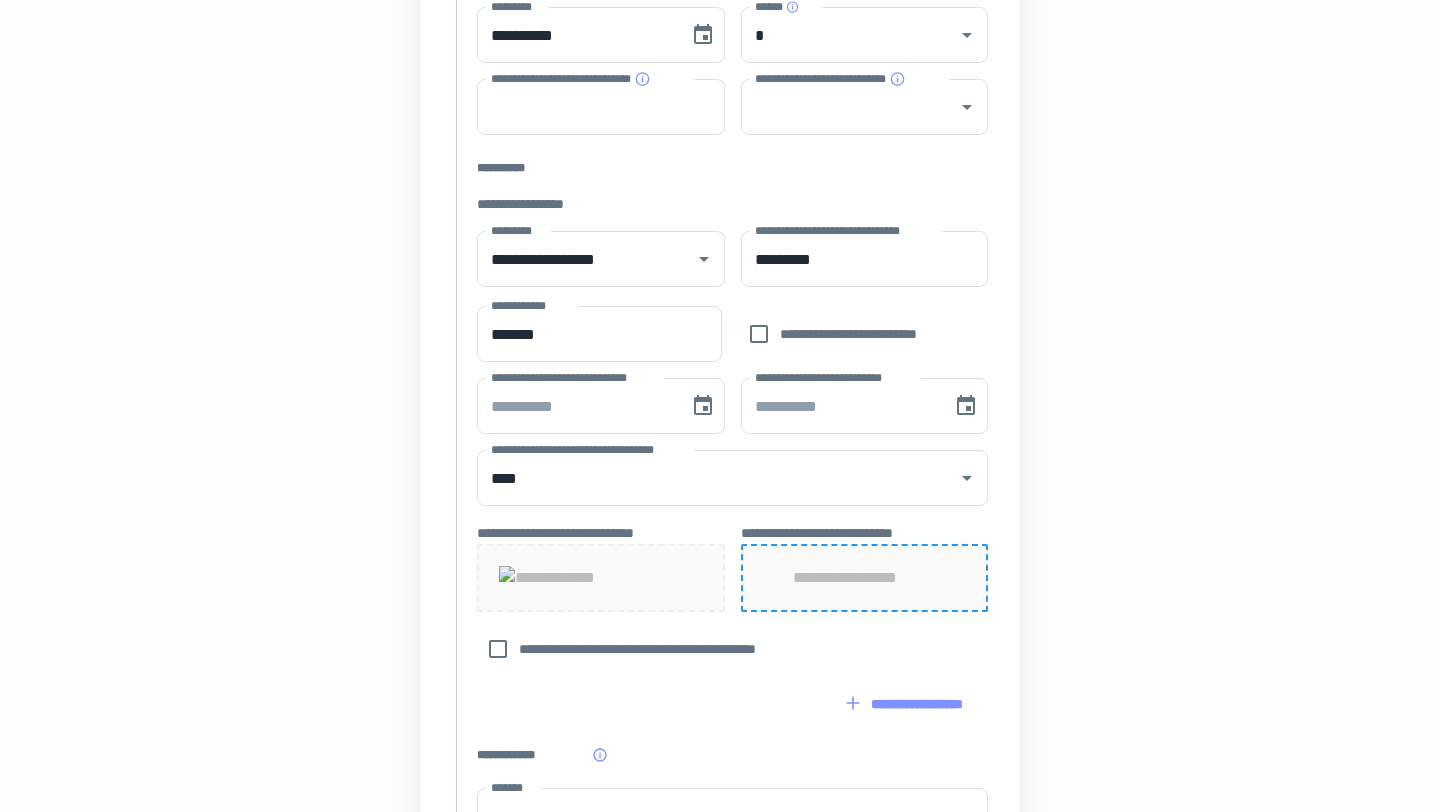 click on "**********" at bounding box center (864, 578) 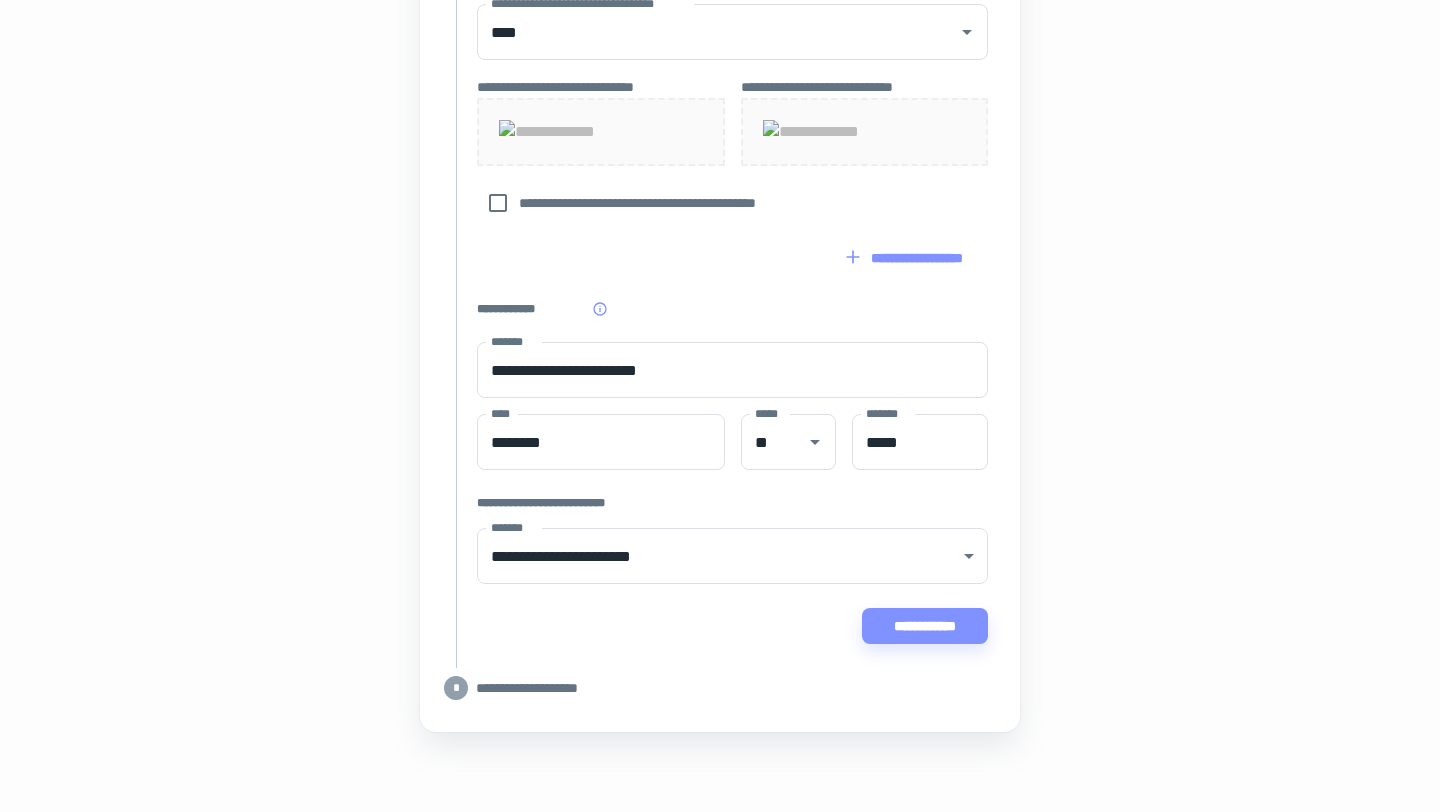 scroll, scrollTop: 1041, scrollLeft: 0, axis: vertical 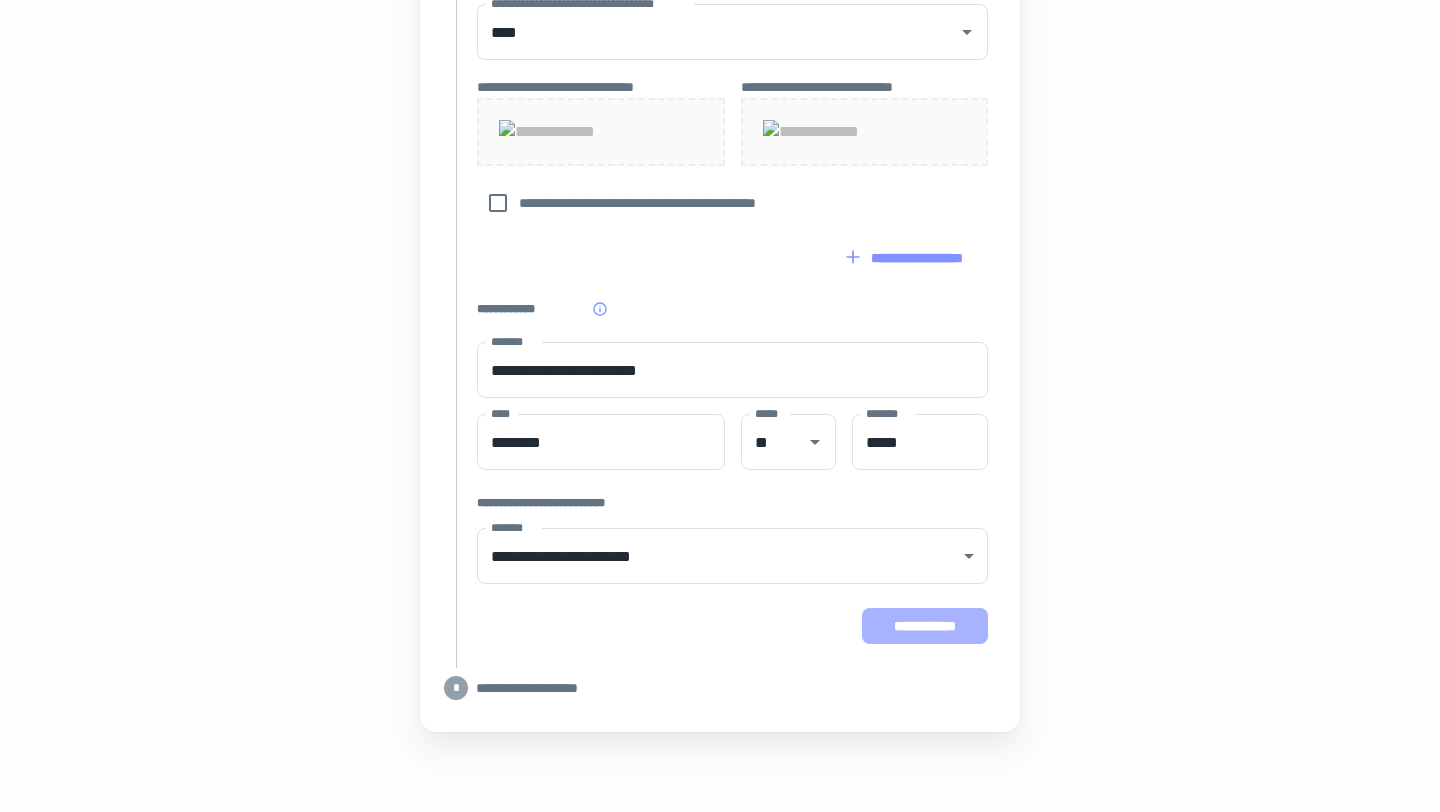 click on "**********" at bounding box center (925, 626) 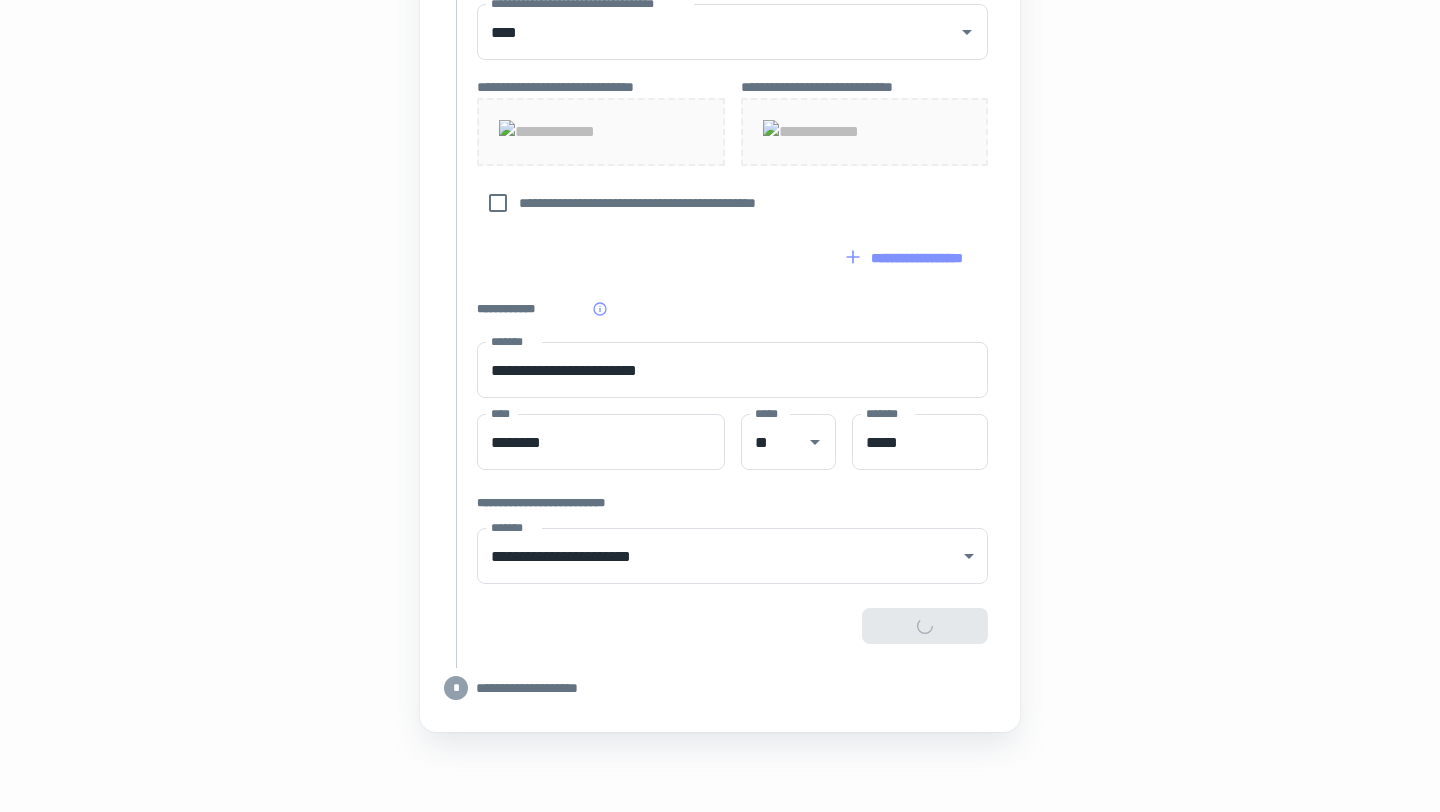 type on "**********" 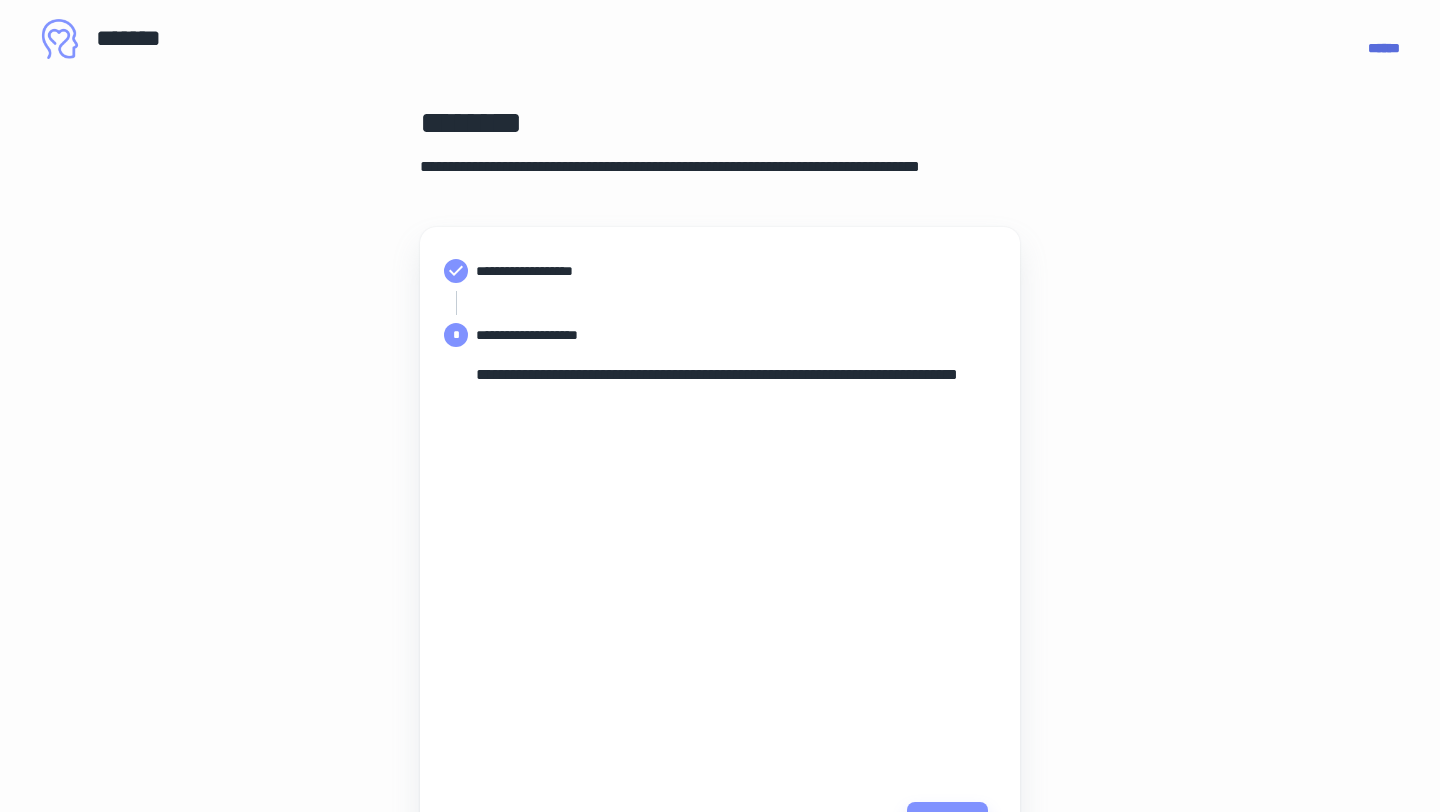 scroll, scrollTop: 24, scrollLeft: 0, axis: vertical 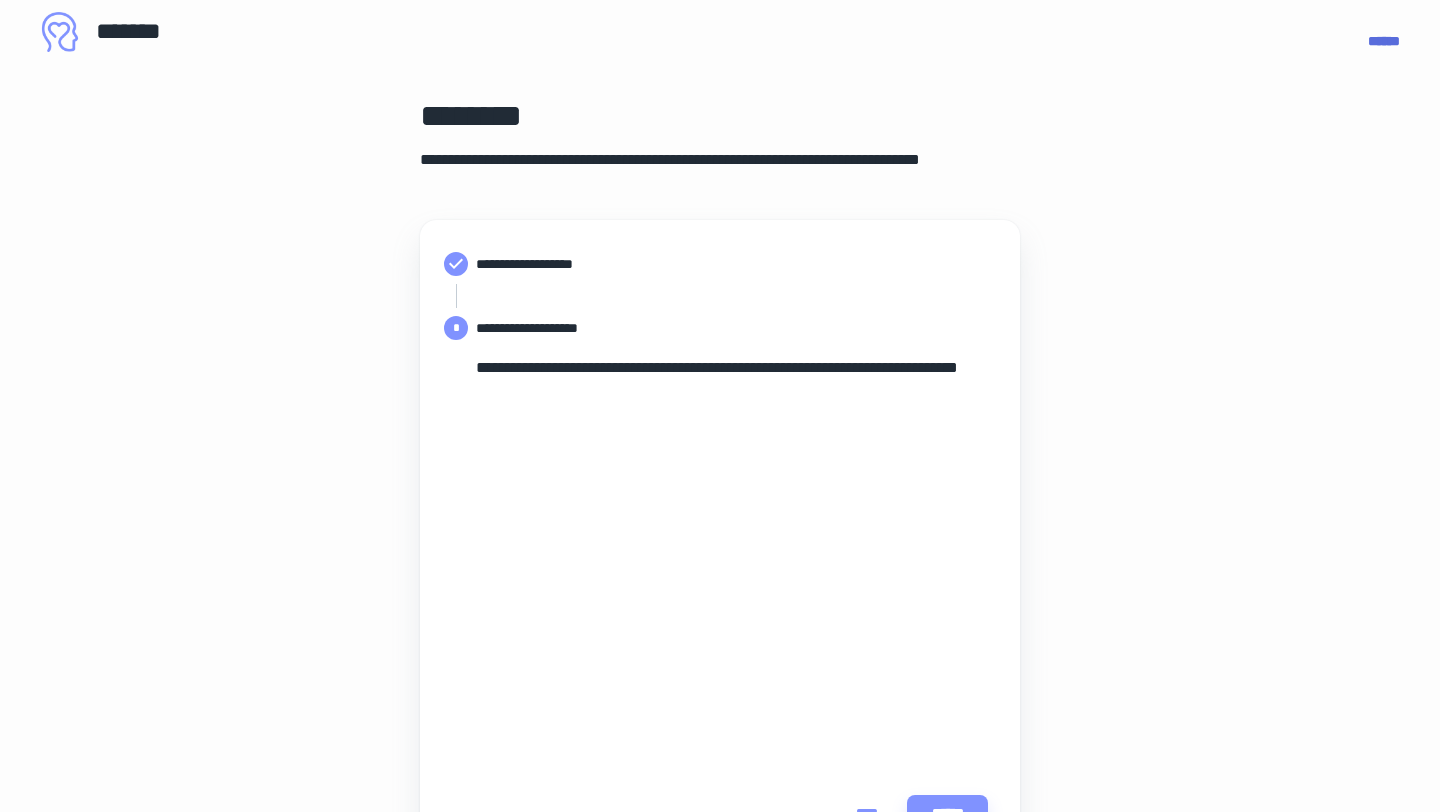 click on "**********" at bounding box center [720, 473] 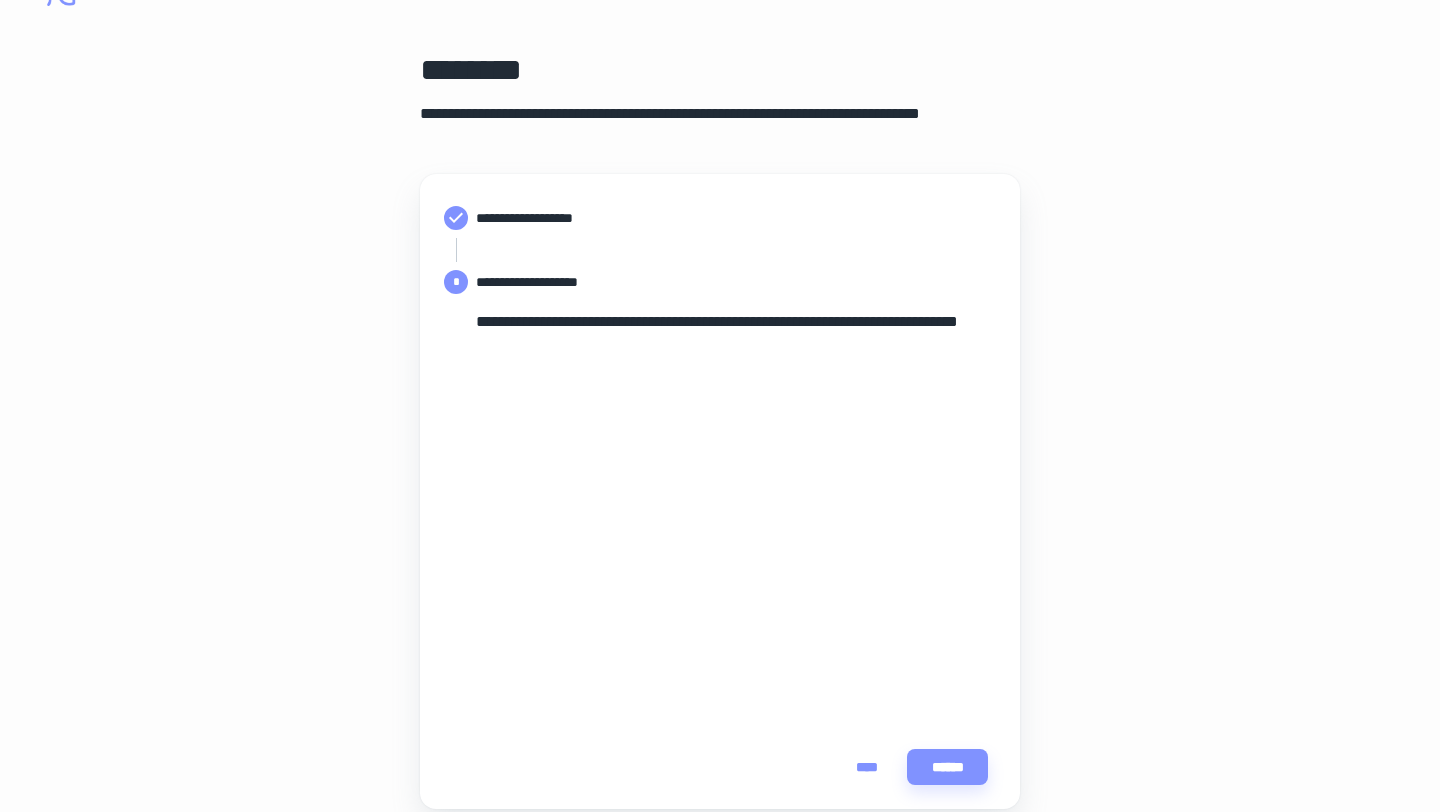 scroll, scrollTop: 146, scrollLeft: 0, axis: vertical 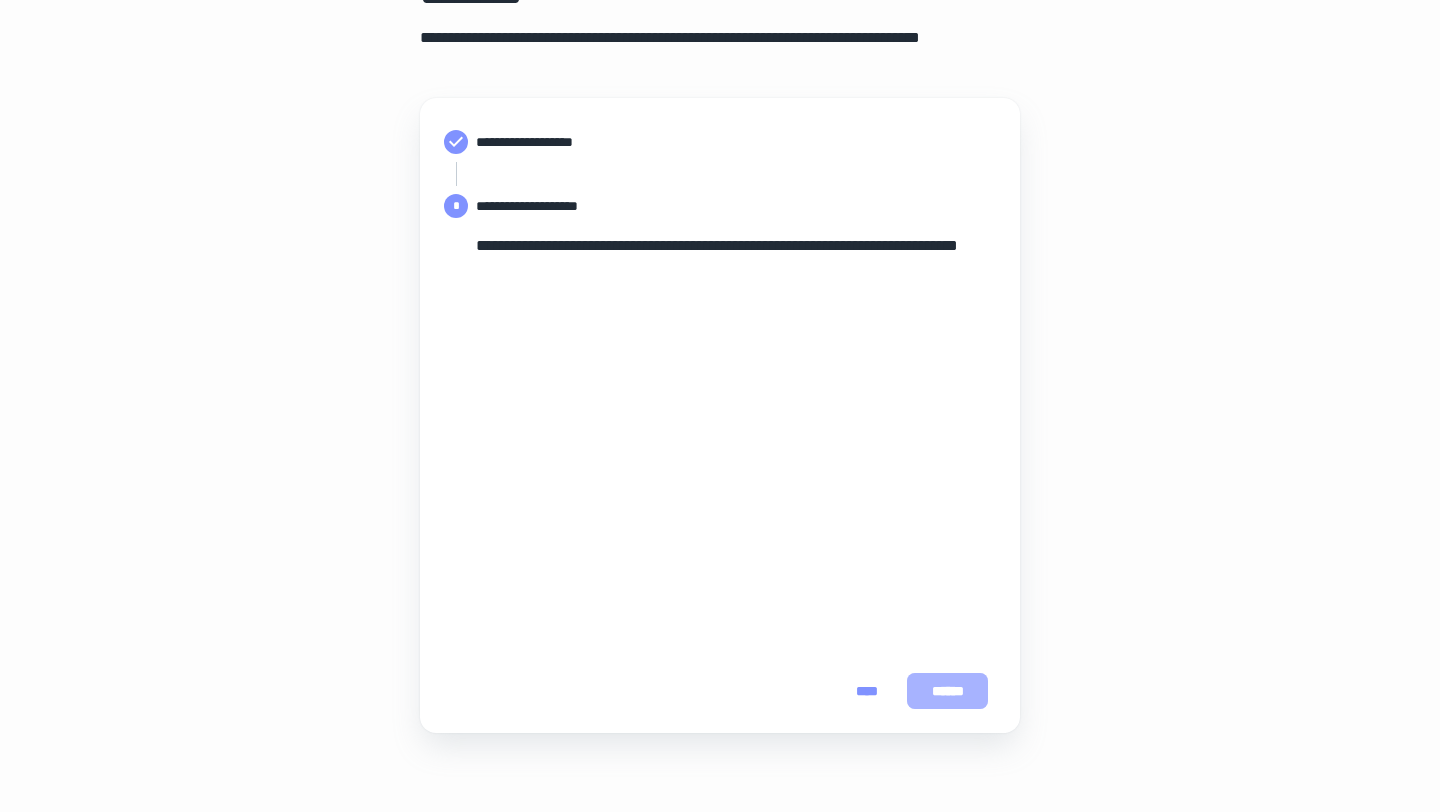 click on "******" at bounding box center (947, 691) 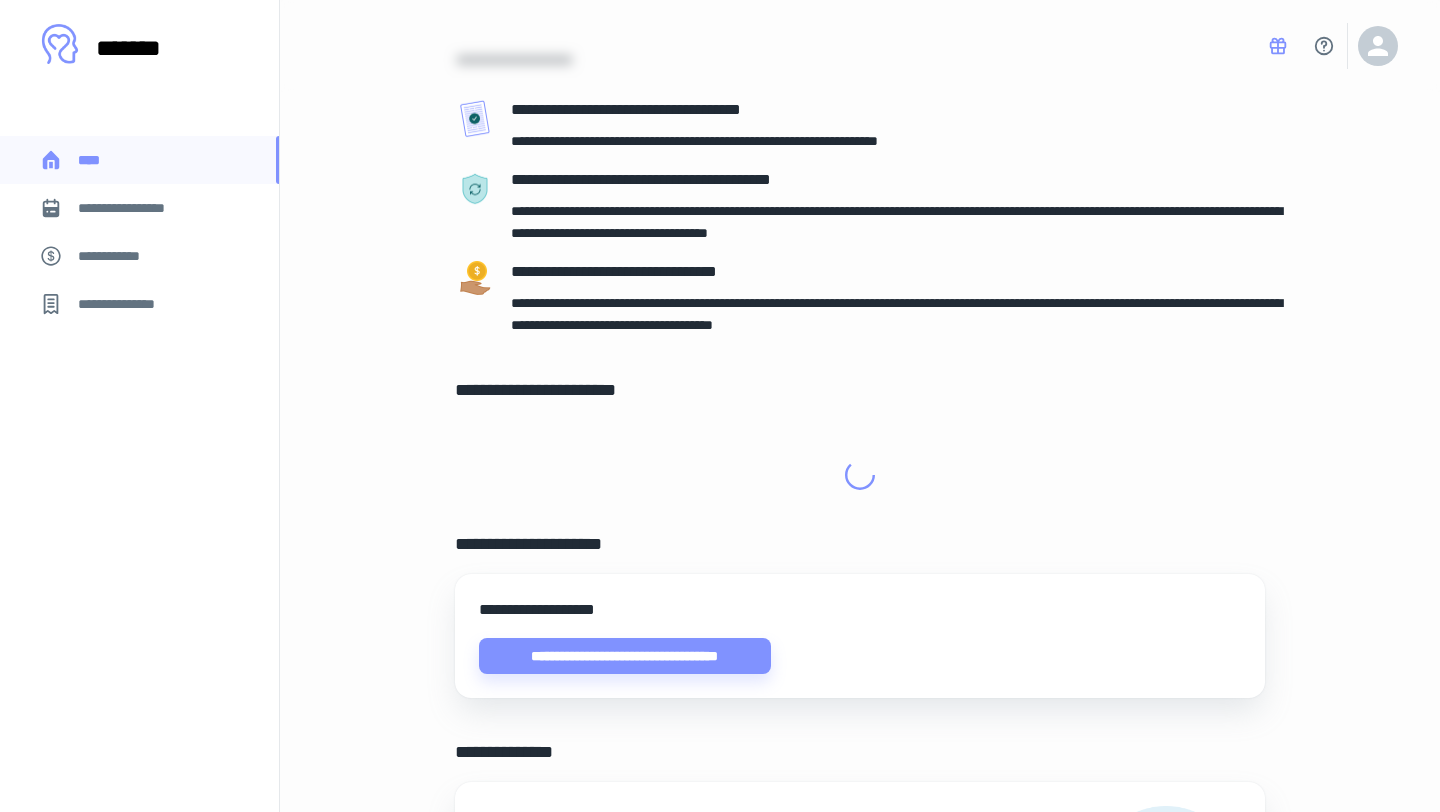 scroll, scrollTop: 0, scrollLeft: 0, axis: both 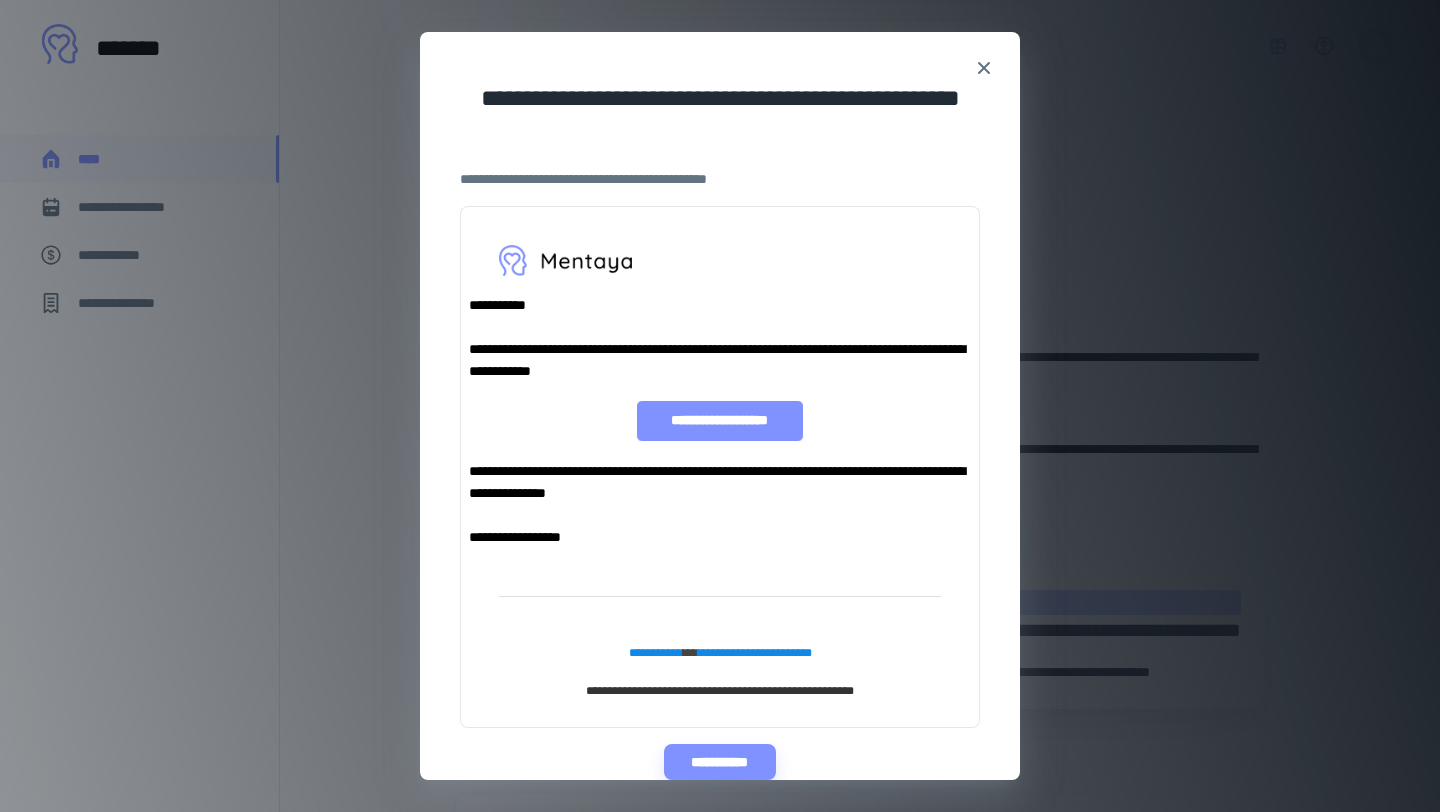 click on "**********" at bounding box center (719, 421) 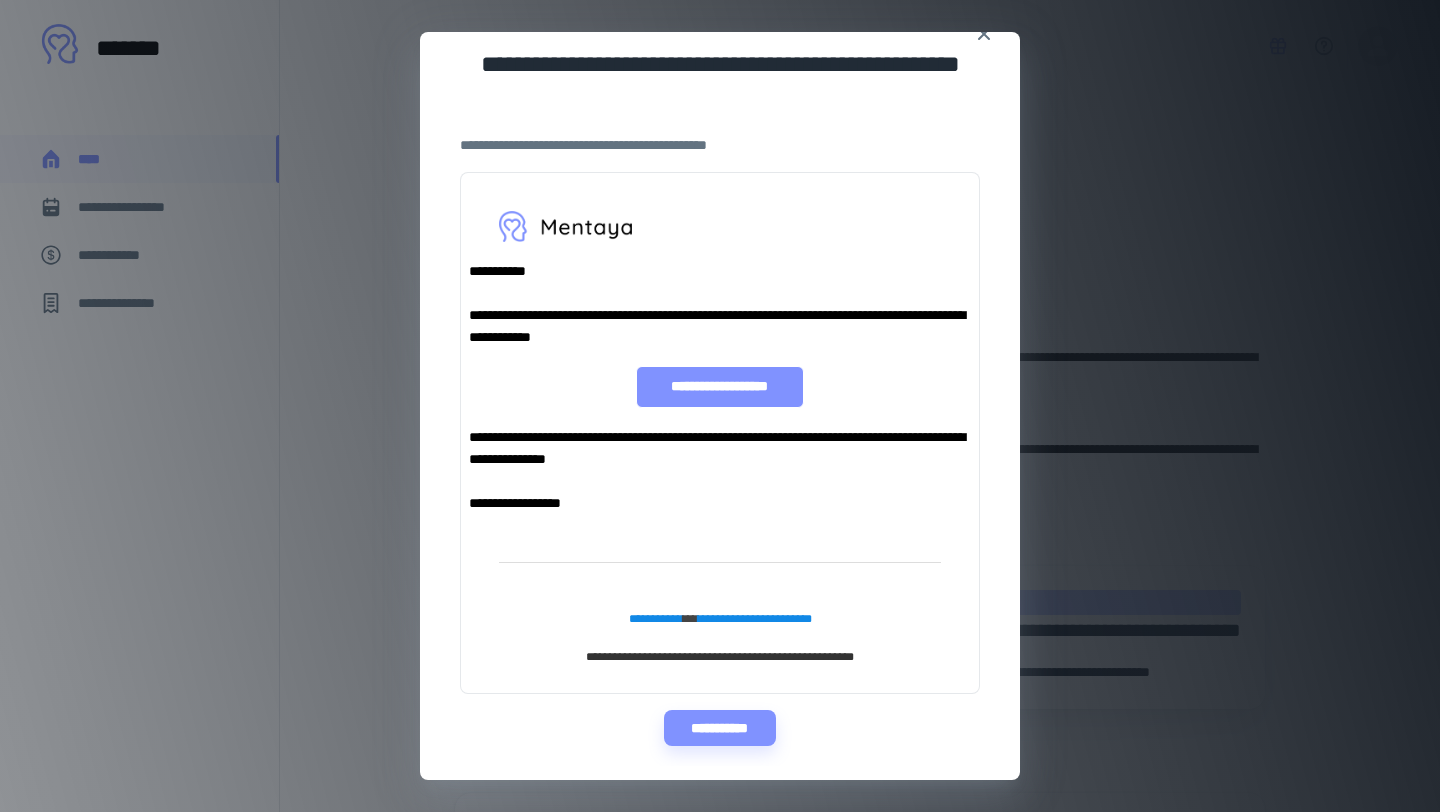 scroll, scrollTop: 36, scrollLeft: 0, axis: vertical 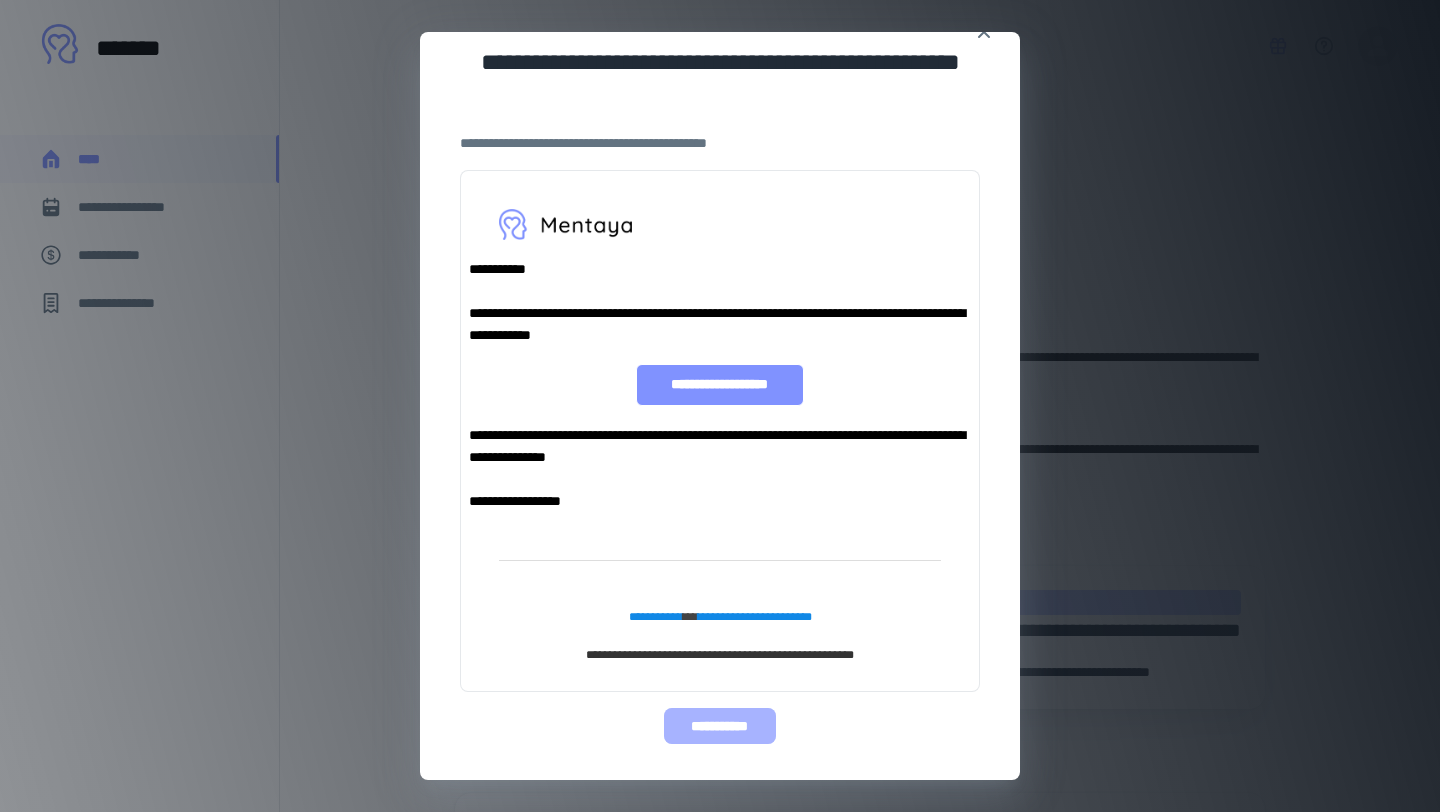 click on "**********" at bounding box center [719, 726] 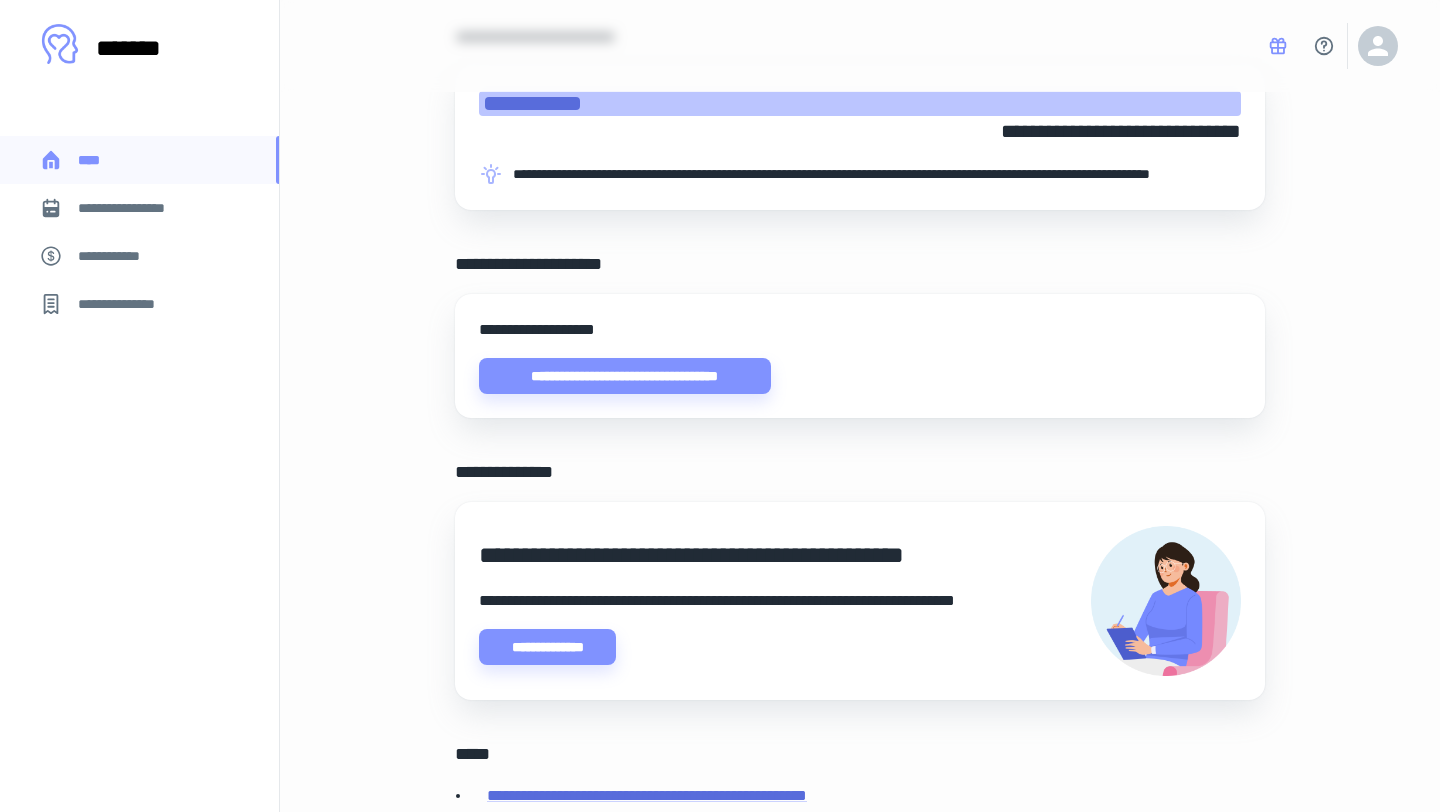 scroll, scrollTop: 497, scrollLeft: 0, axis: vertical 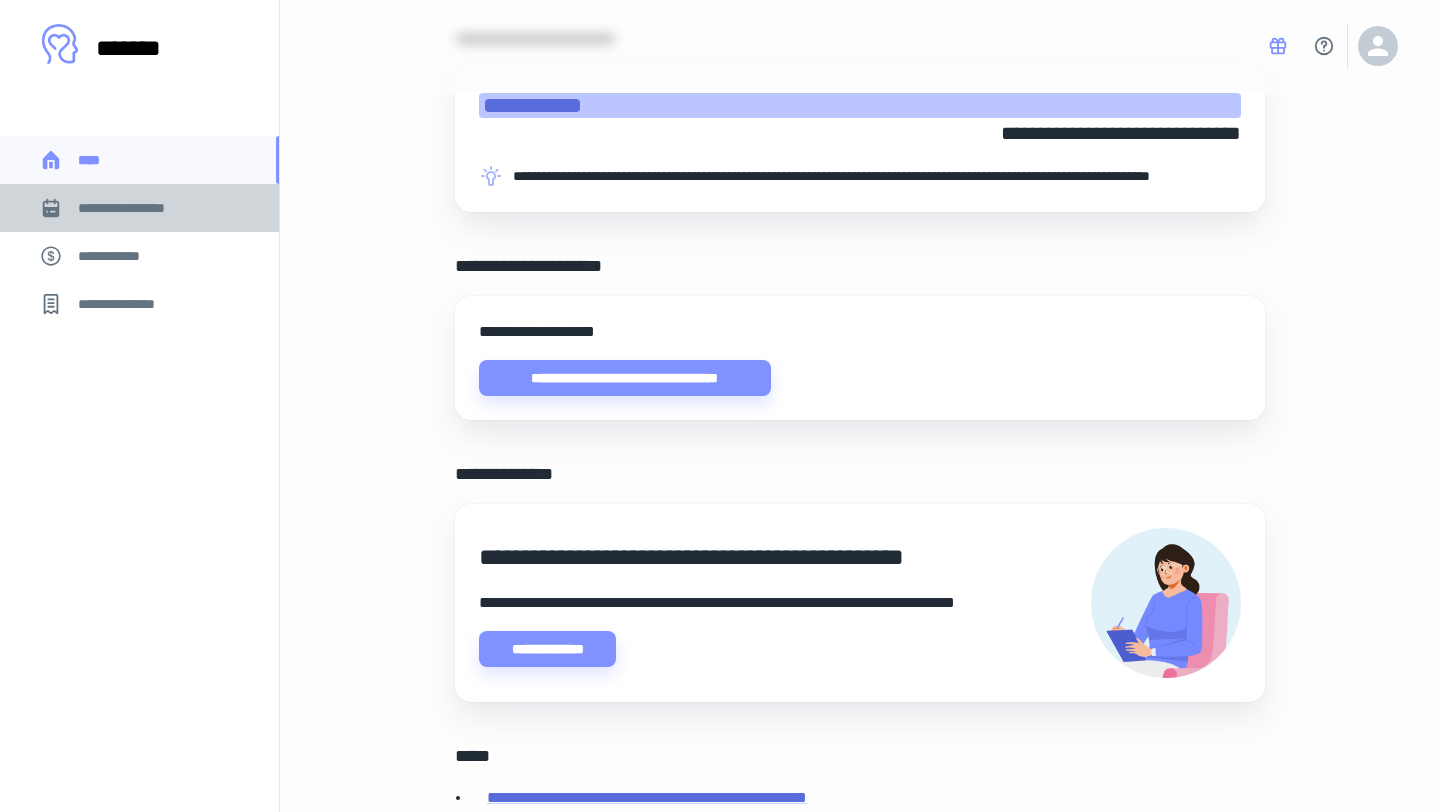 click on "**********" at bounding box center (136, 208) 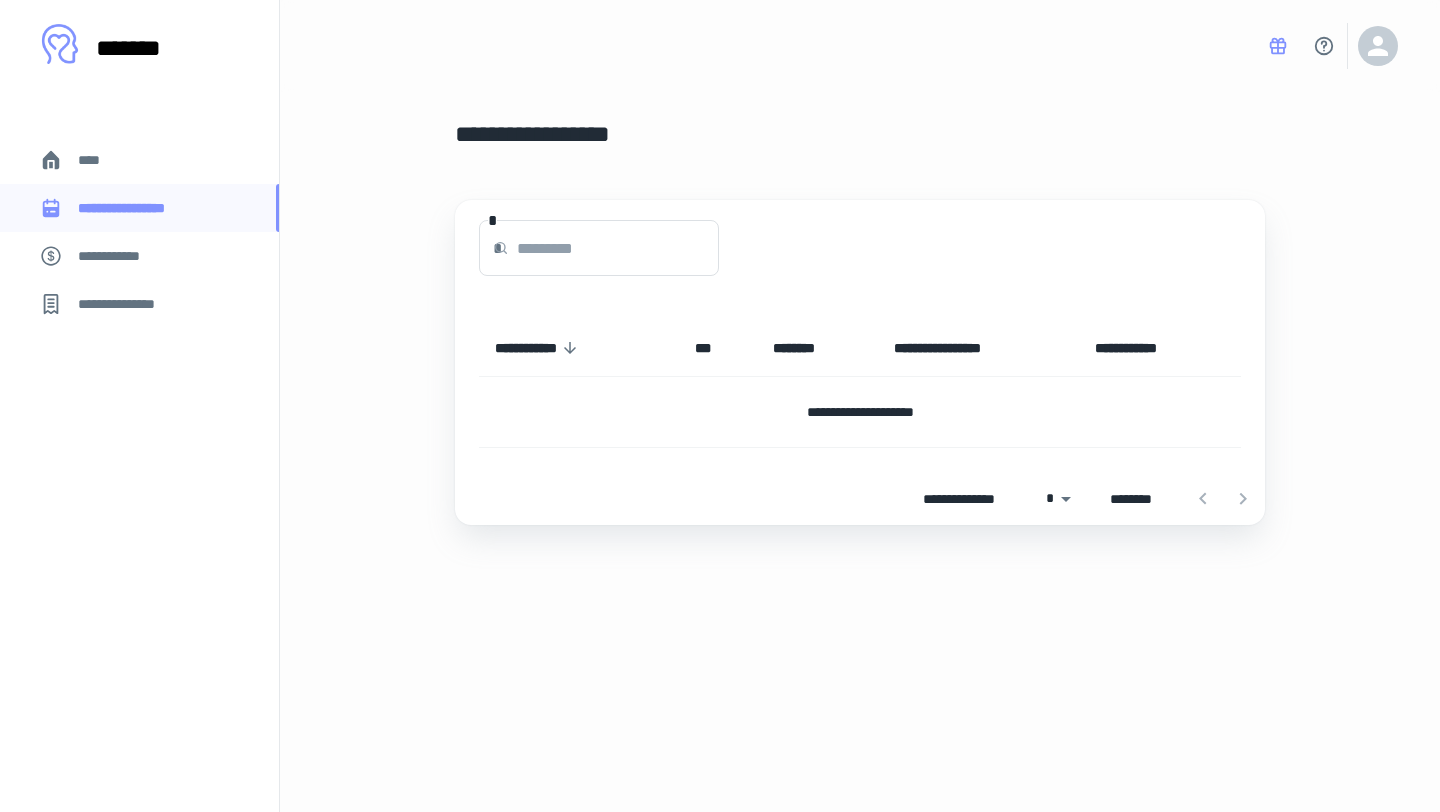 click on "**********" at bounding box center (127, 304) 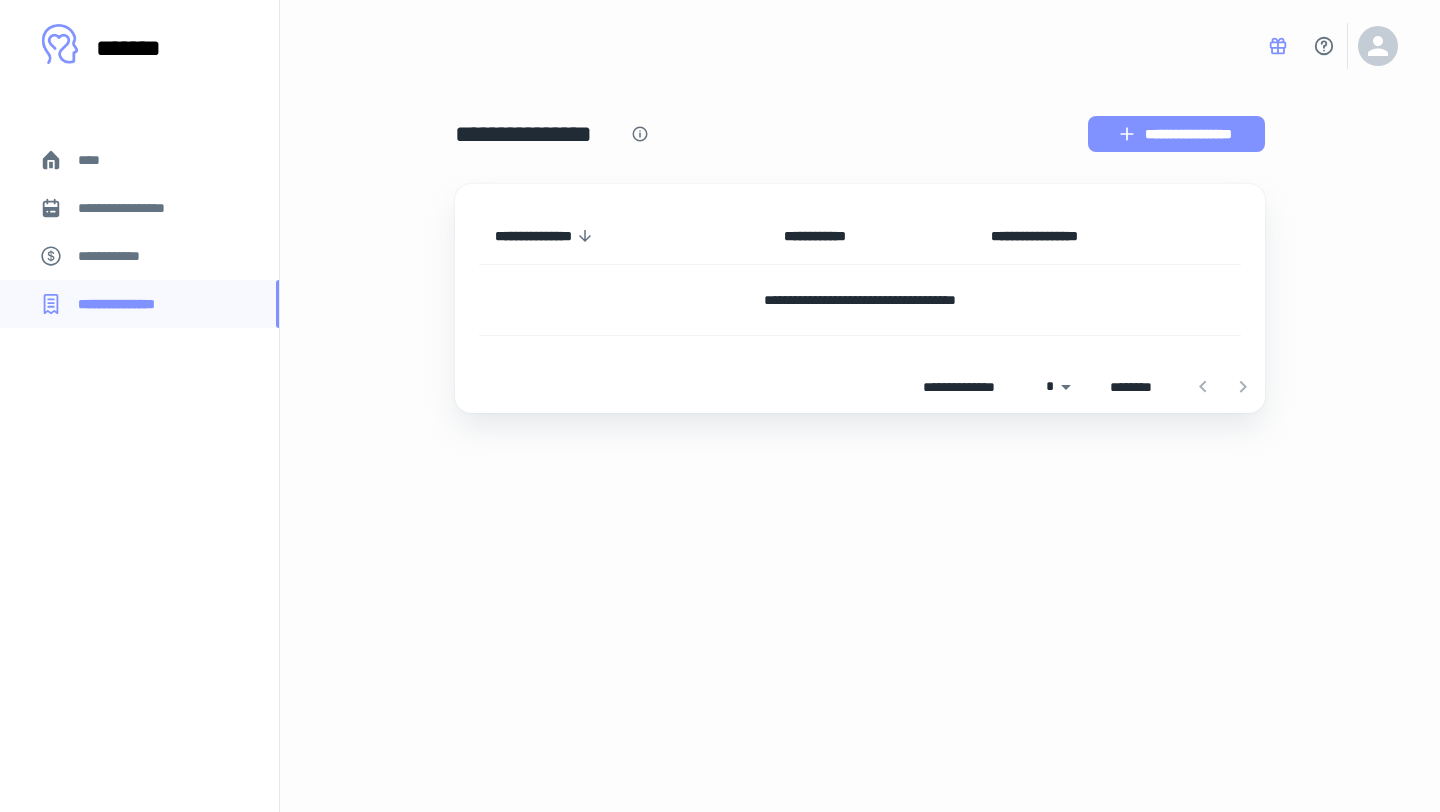 click on "**********" at bounding box center (1176, 134) 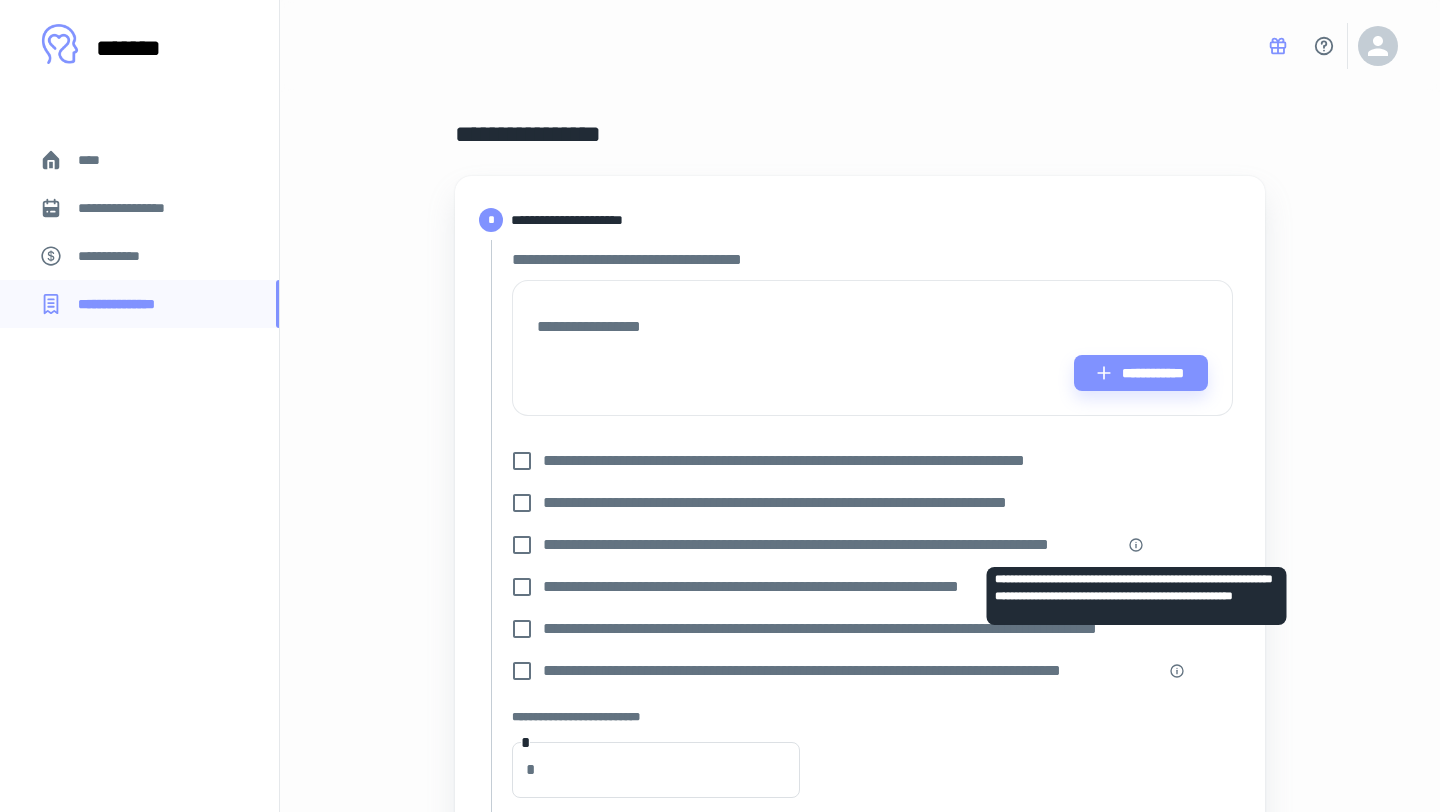 click 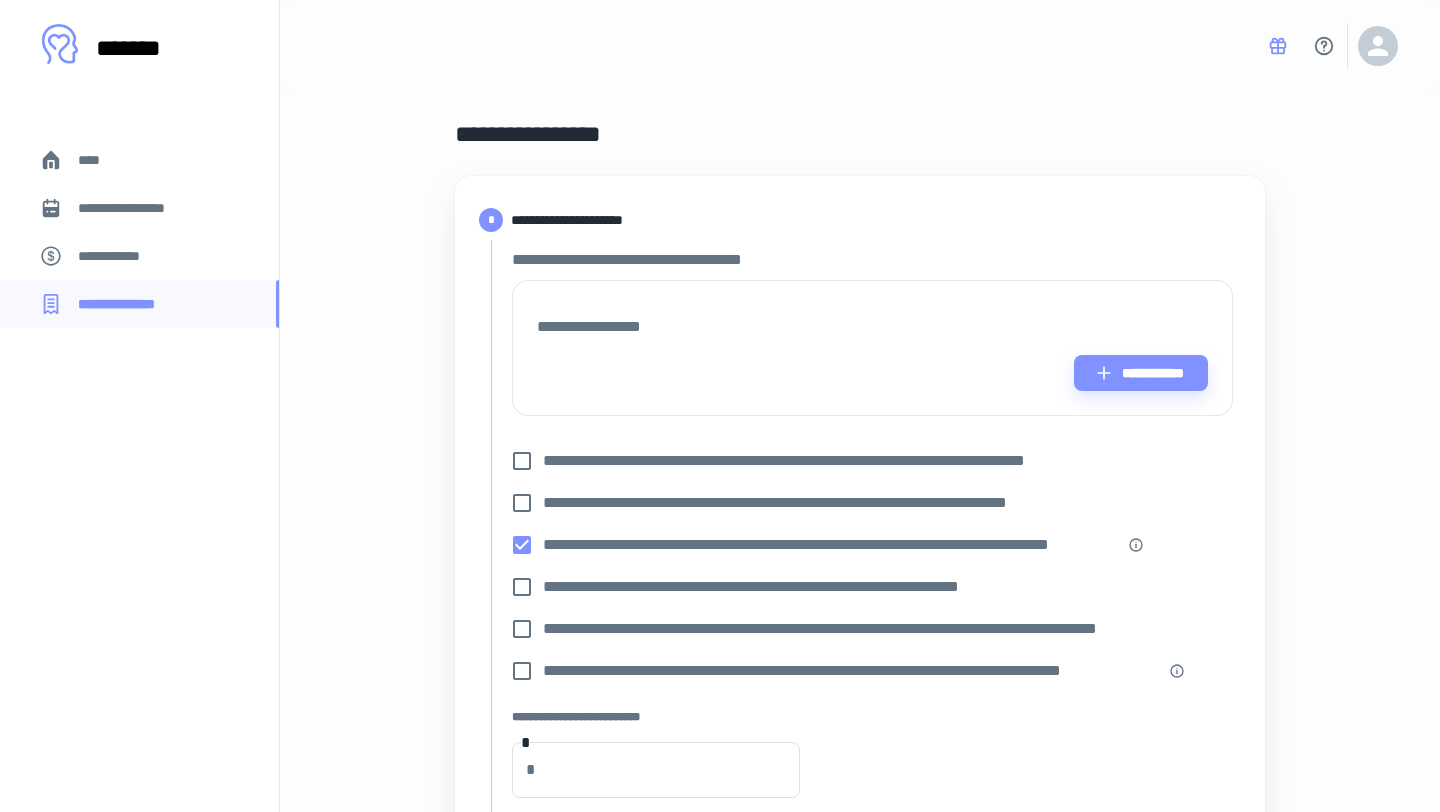 click on "**********" at bounding box center (872, 566) 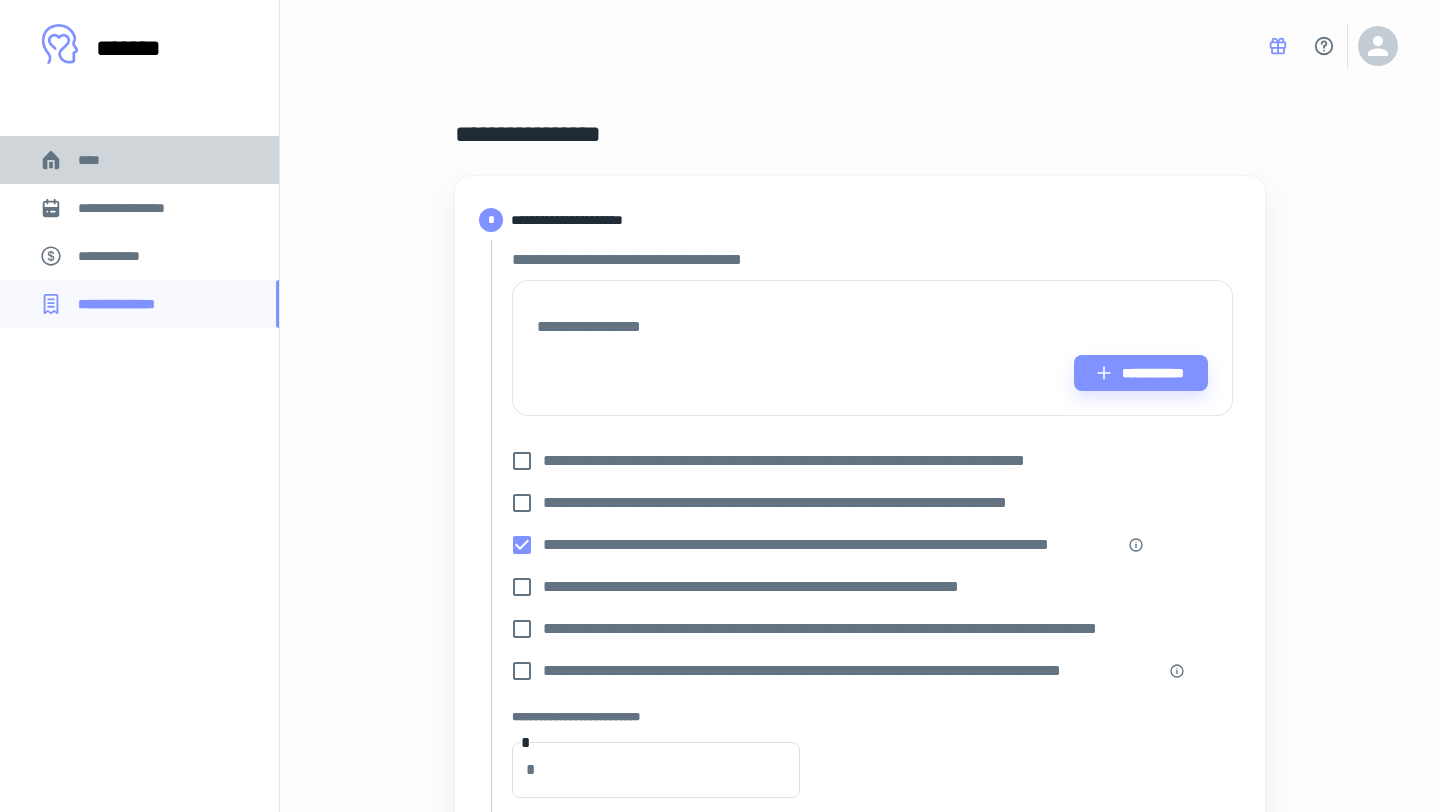click on "****" at bounding box center (139, 160) 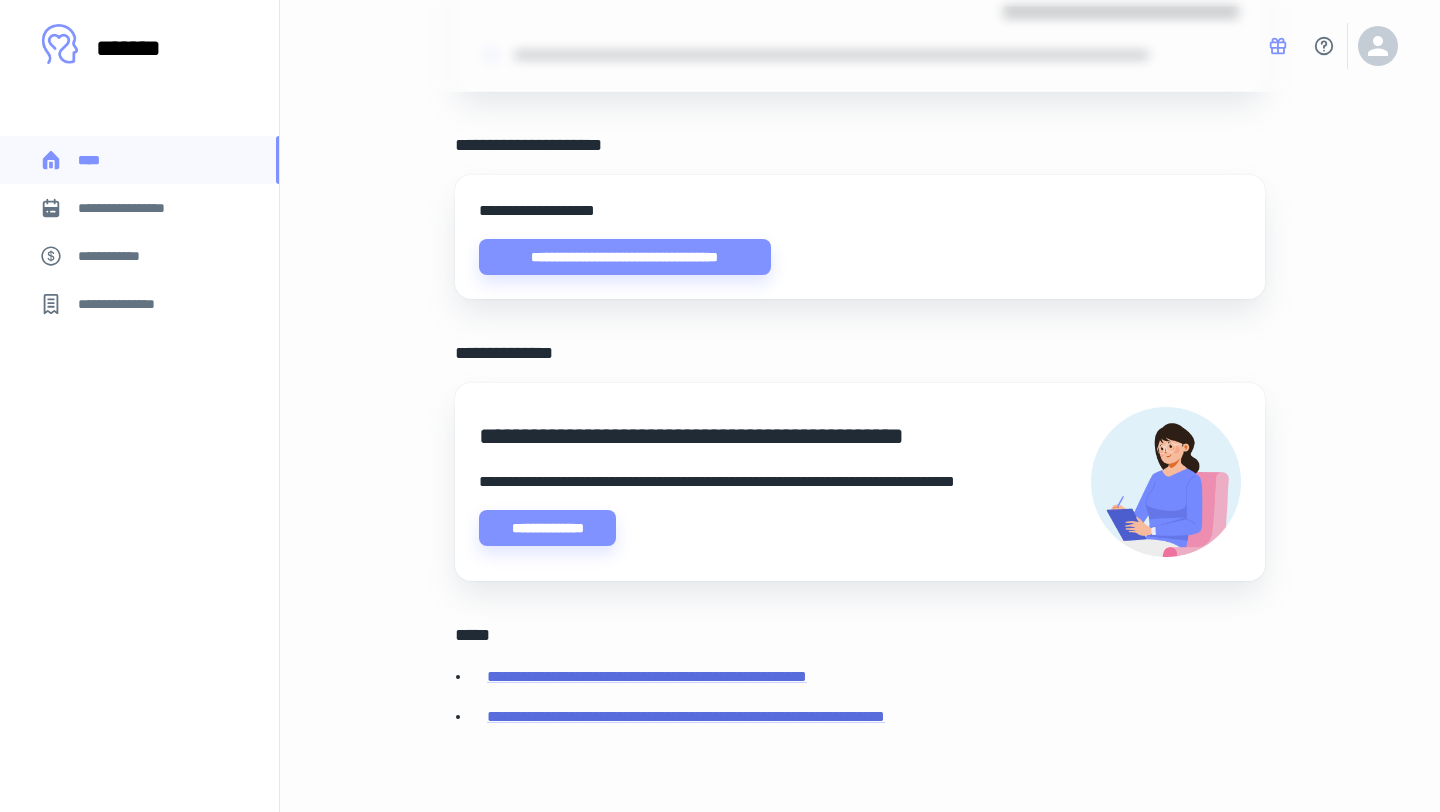 scroll, scrollTop: 655, scrollLeft: 0, axis: vertical 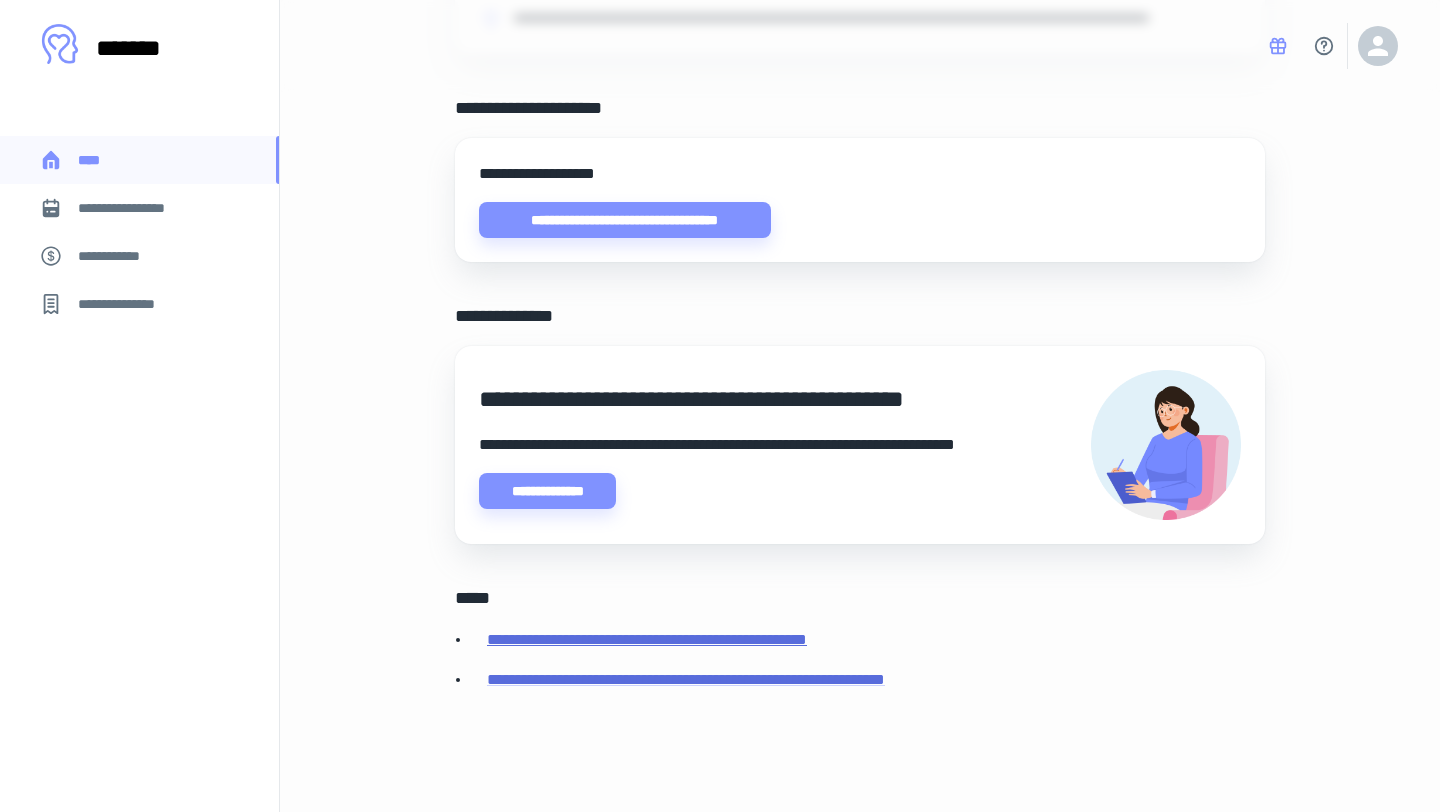 click on "**********" at bounding box center [647, 639] 